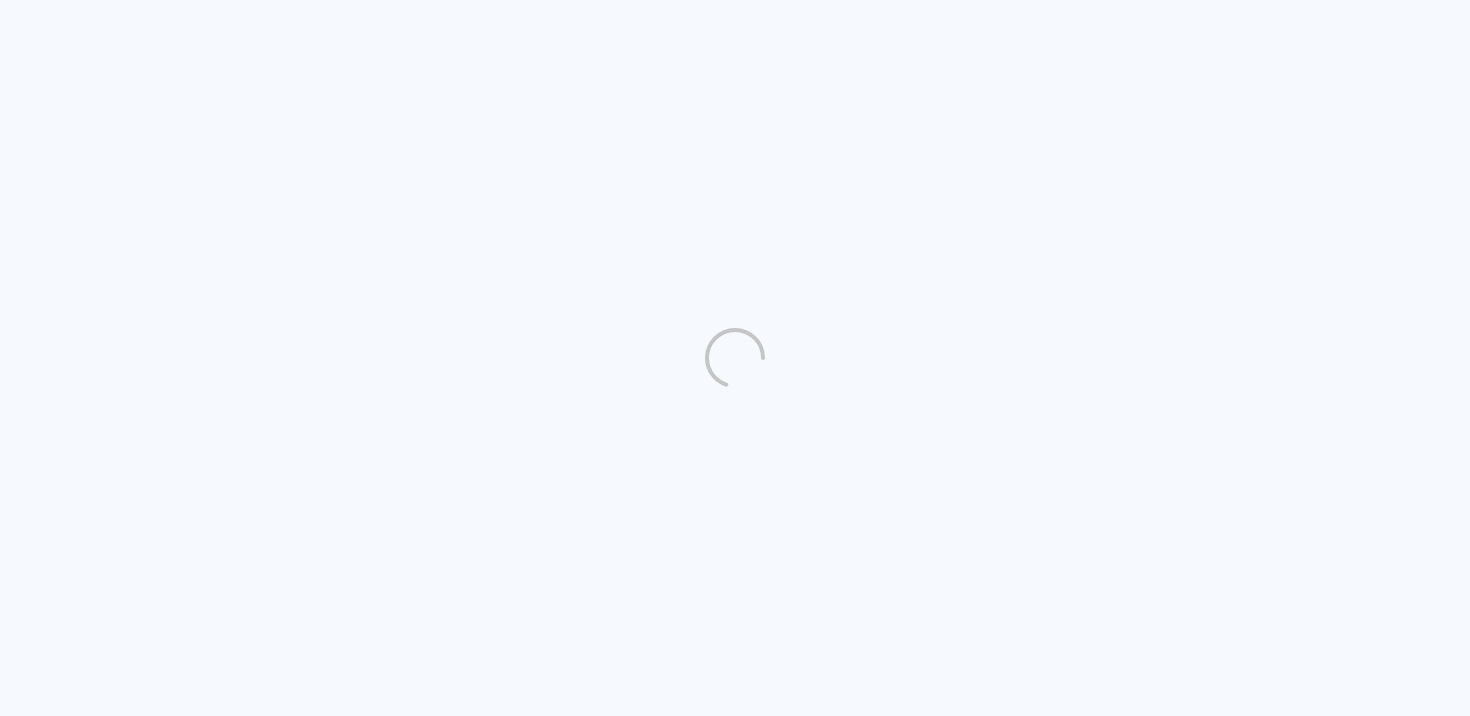 scroll, scrollTop: 0, scrollLeft: 0, axis: both 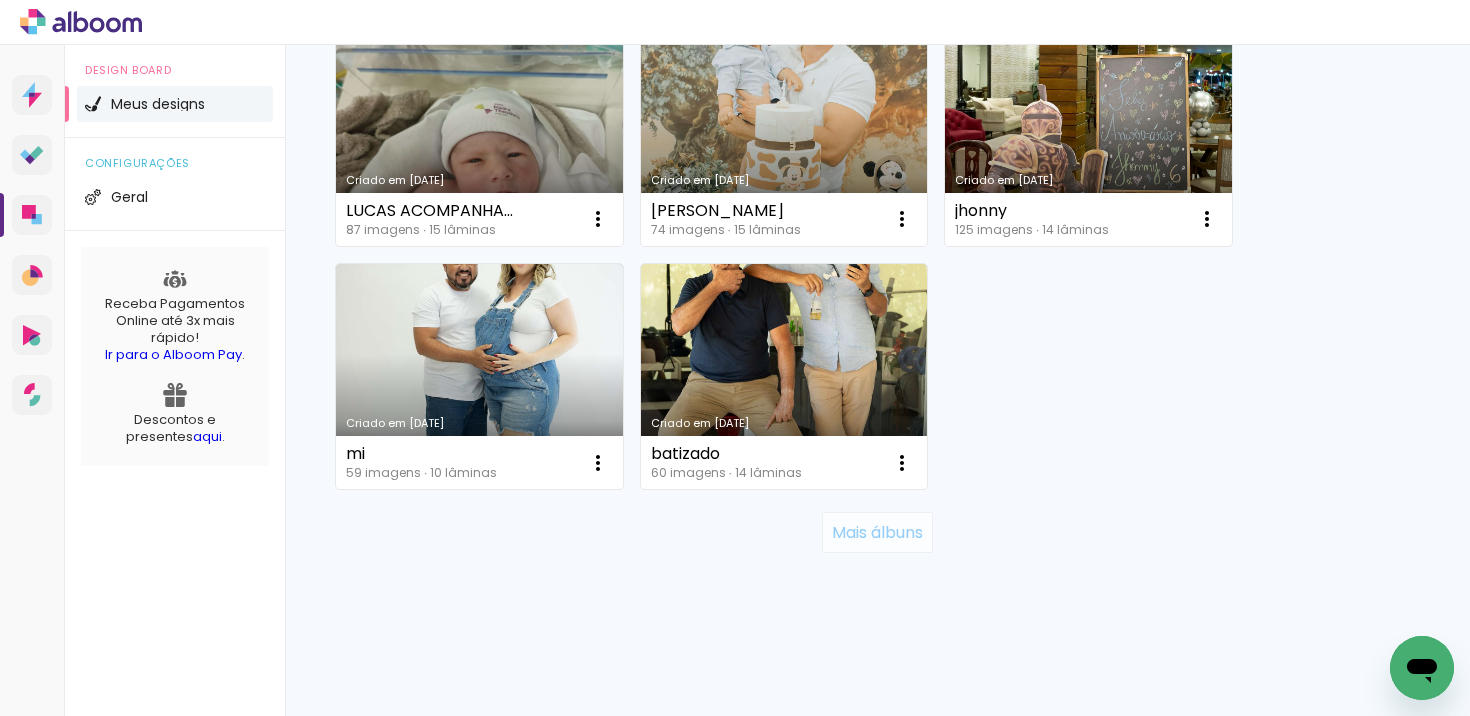 click on "Mais álbuns" 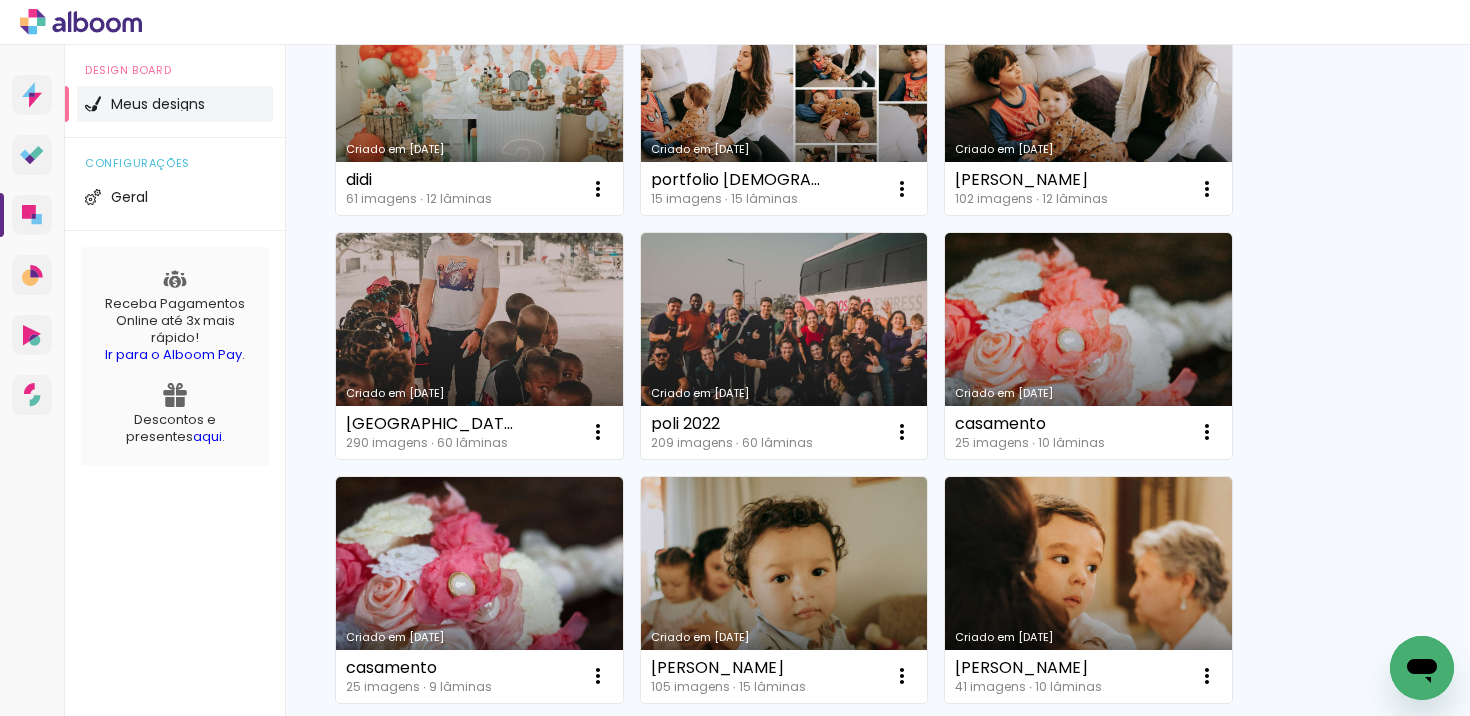 scroll, scrollTop: 3528, scrollLeft: 0, axis: vertical 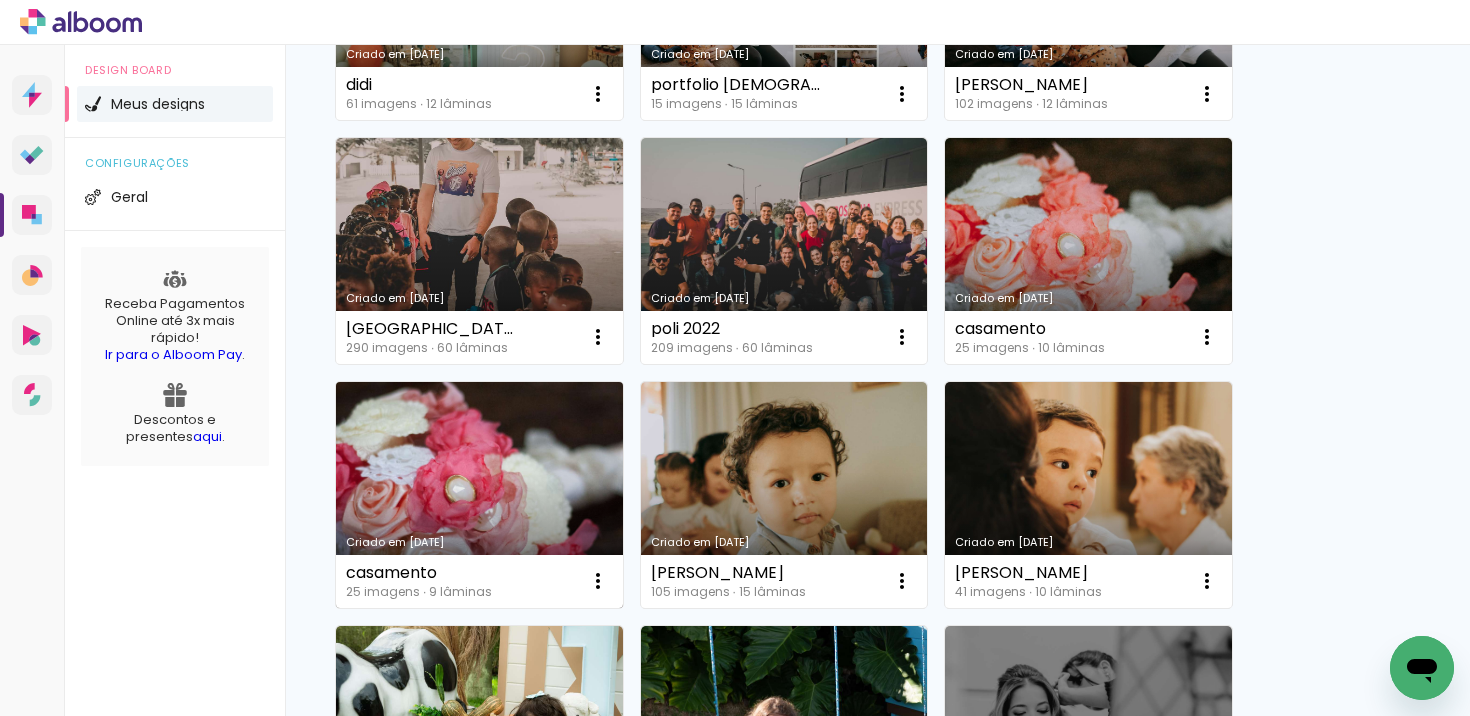 click on "Criado em 30/05/23" at bounding box center (479, 495) 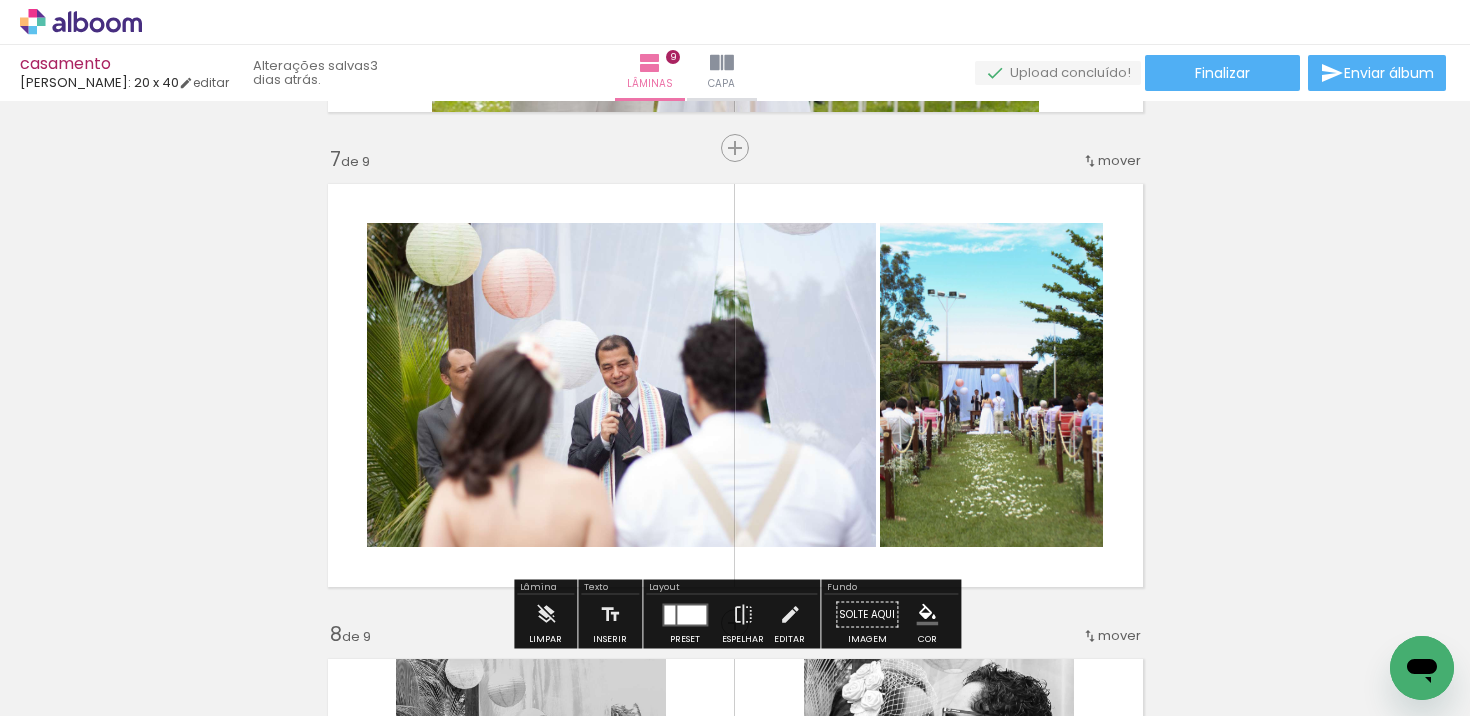scroll, scrollTop: 2789, scrollLeft: 0, axis: vertical 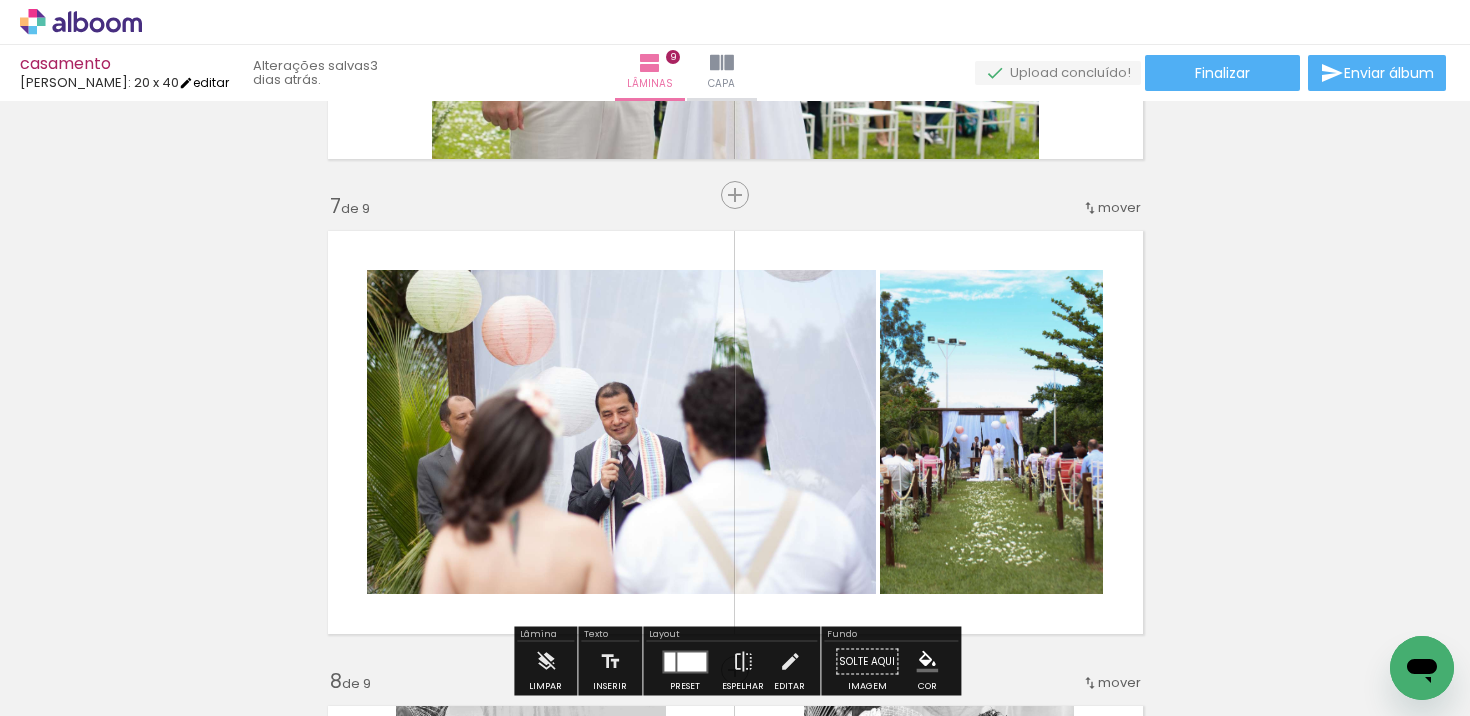 click on "editar" at bounding box center (204, 82) 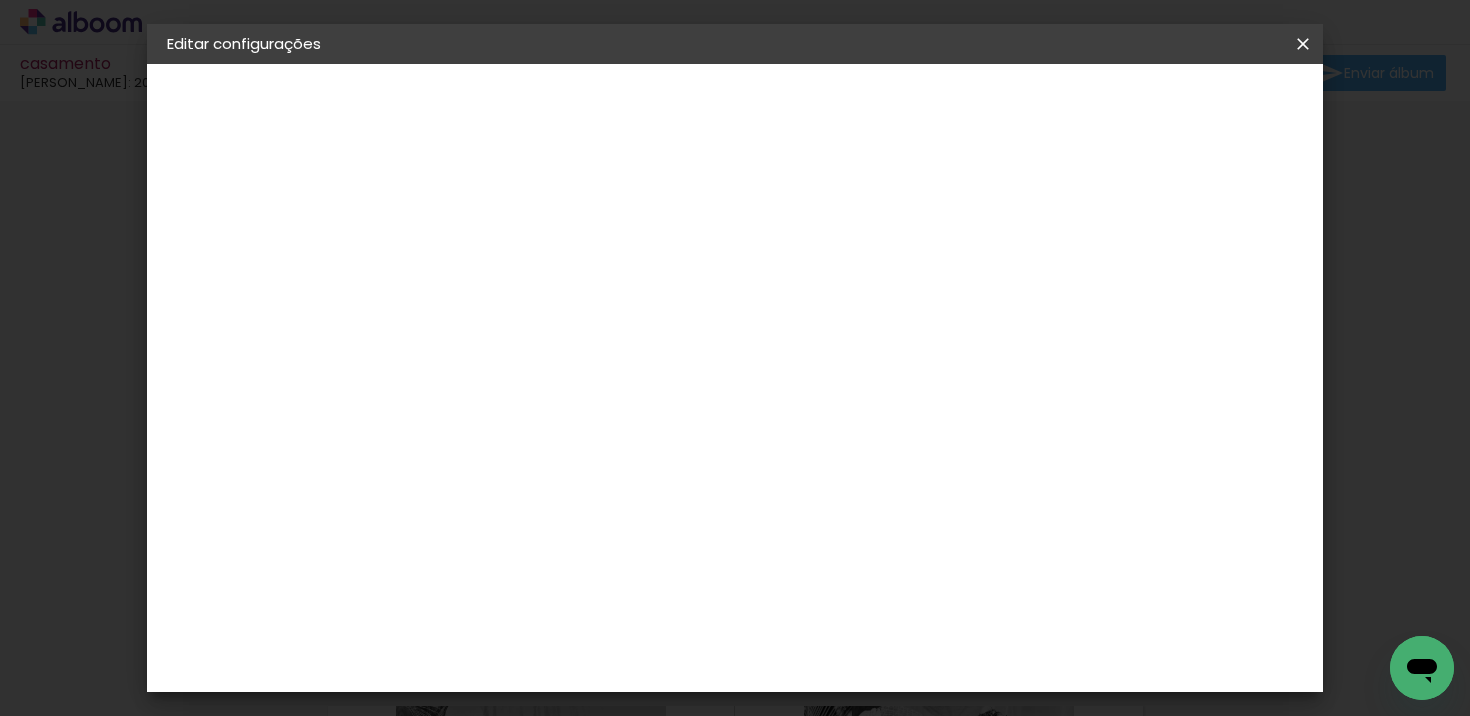 click on "Luiz Fotógrafo" at bounding box center (276, 247) 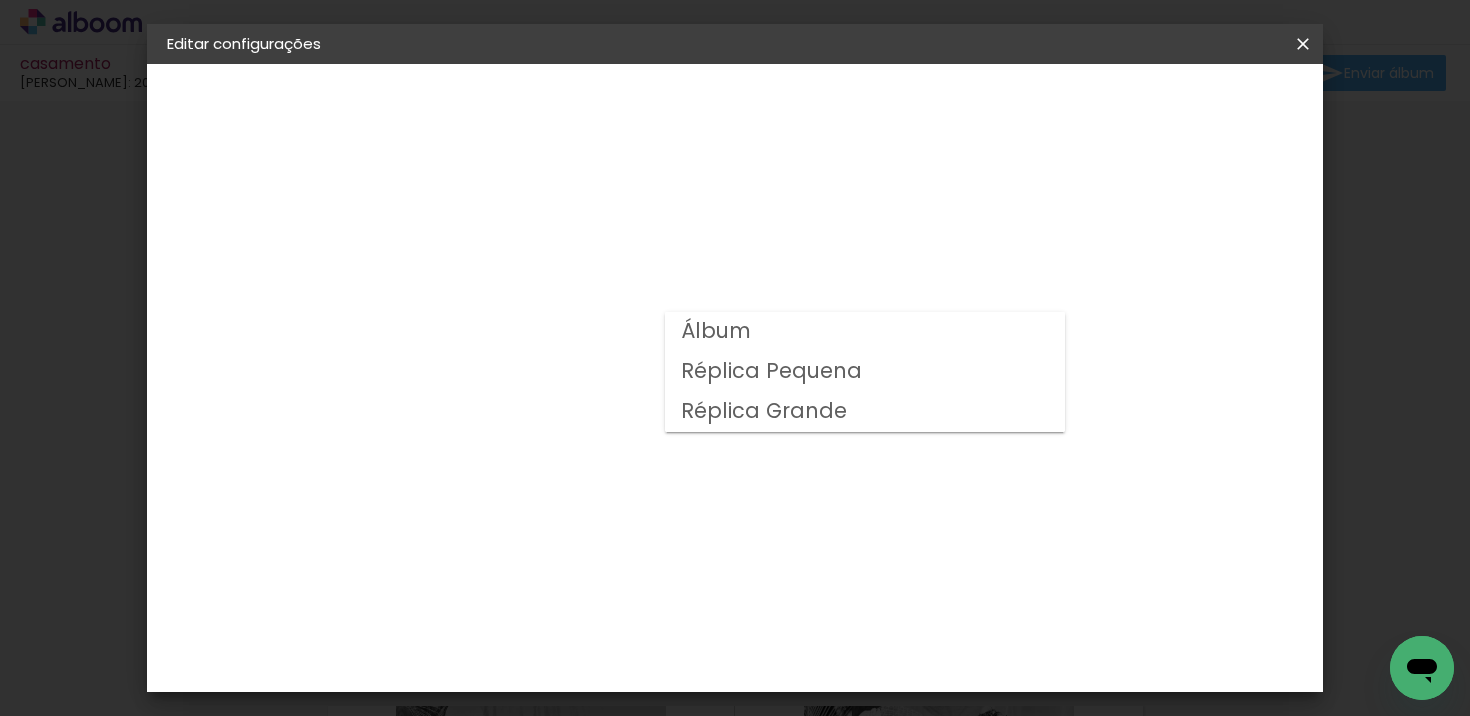 click on "Álbum" at bounding box center [865, 332] 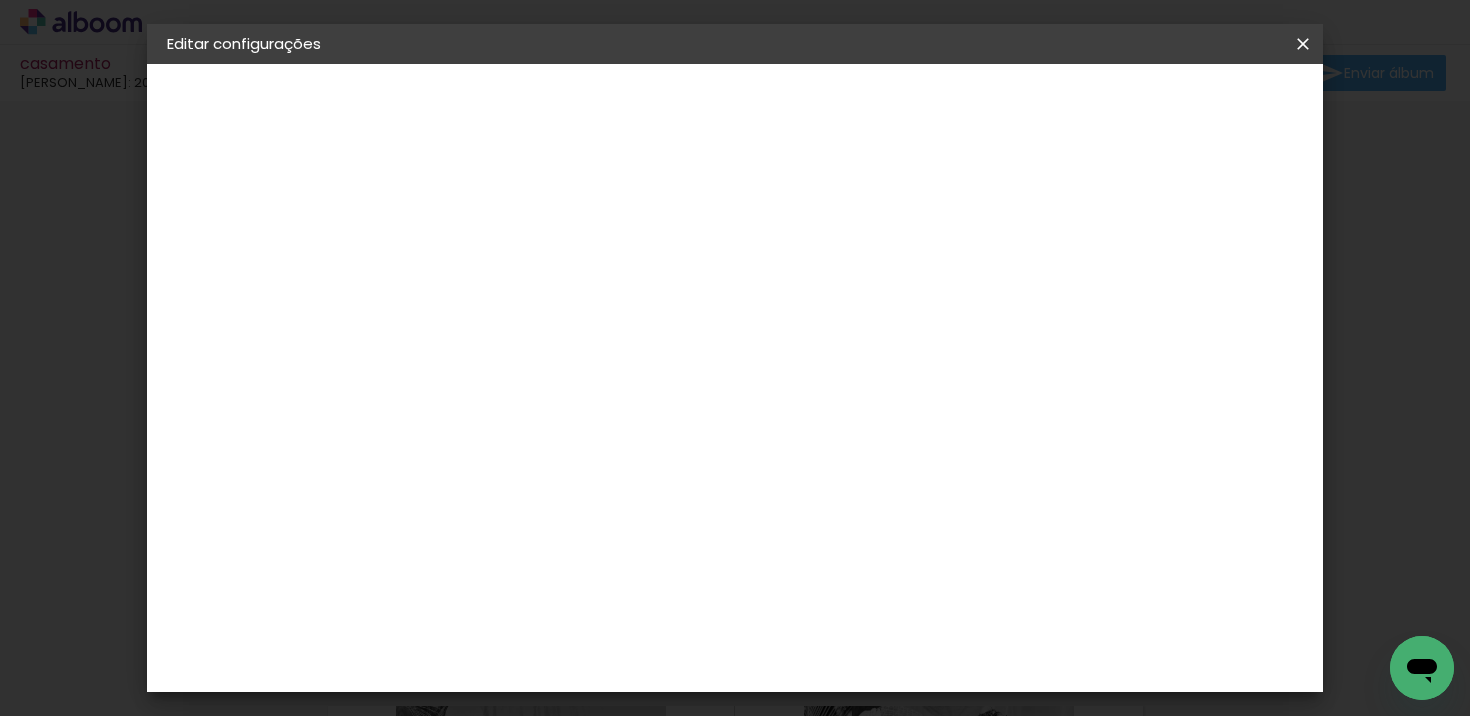 scroll, scrollTop: 364, scrollLeft: 0, axis: vertical 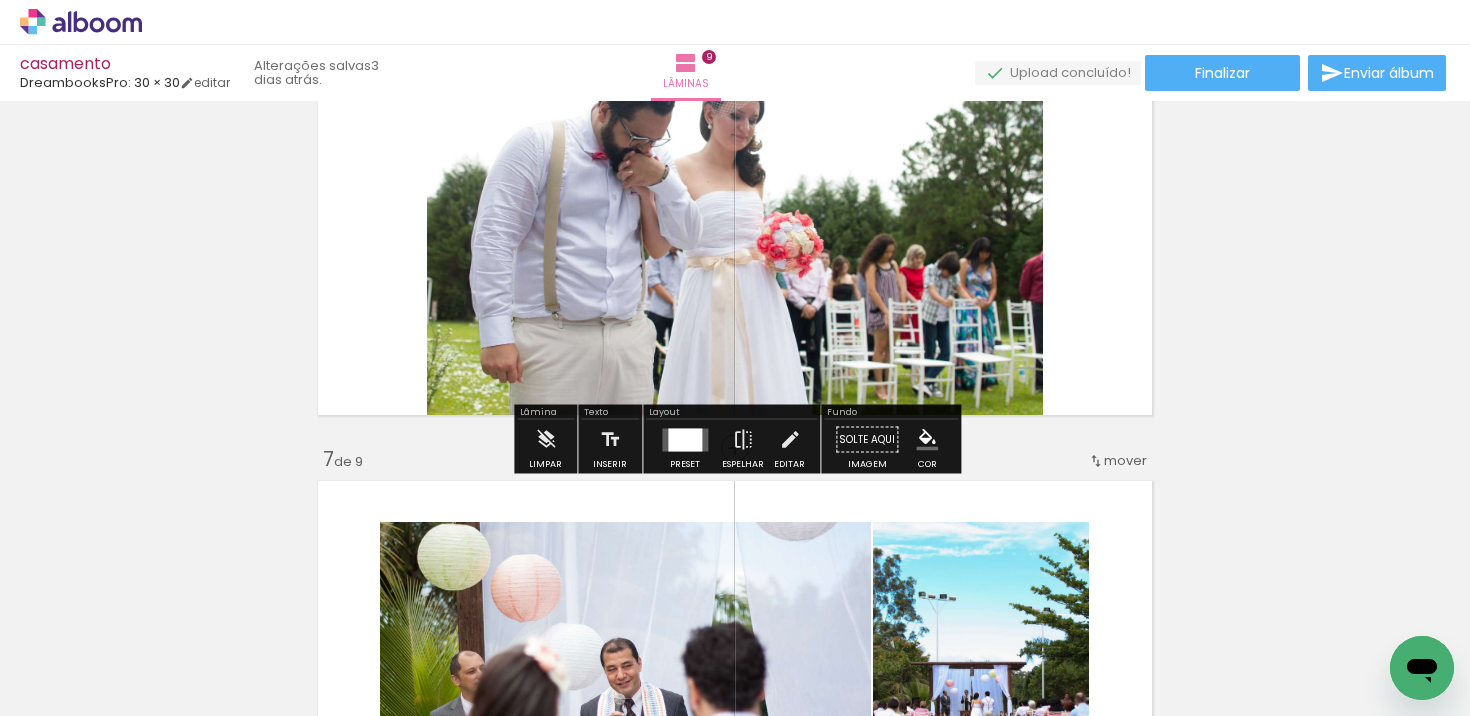 click at bounding box center [735, 210] 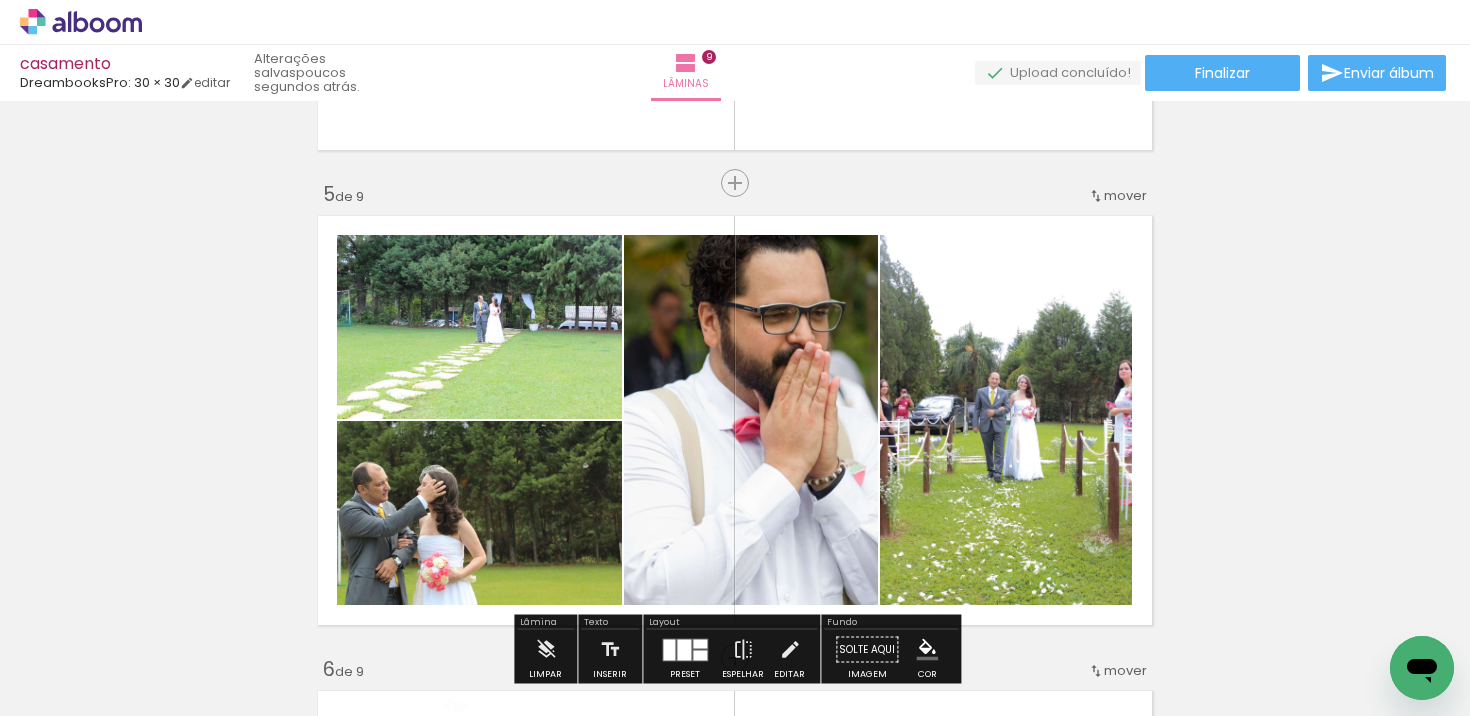 scroll, scrollTop: 1821, scrollLeft: 0, axis: vertical 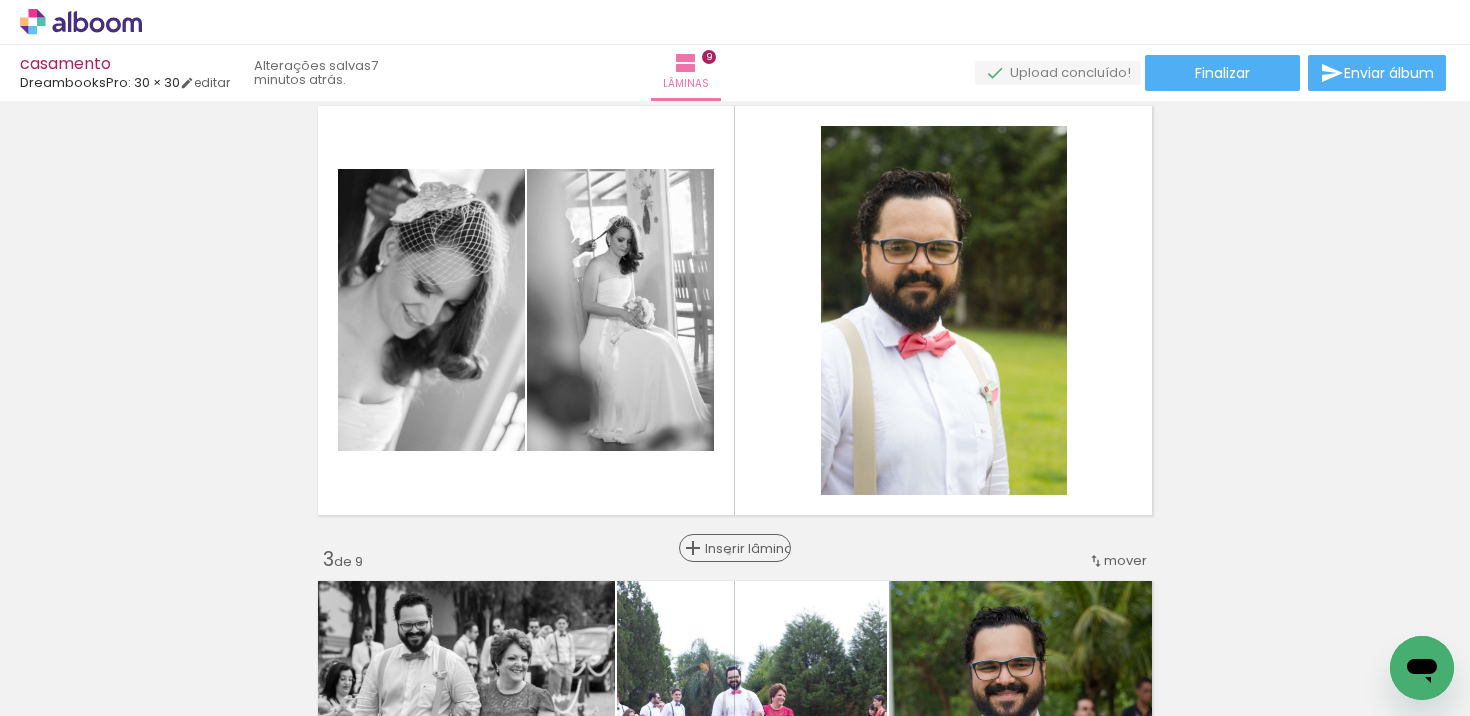 click on "Inserir lâmina" at bounding box center [744, 548] 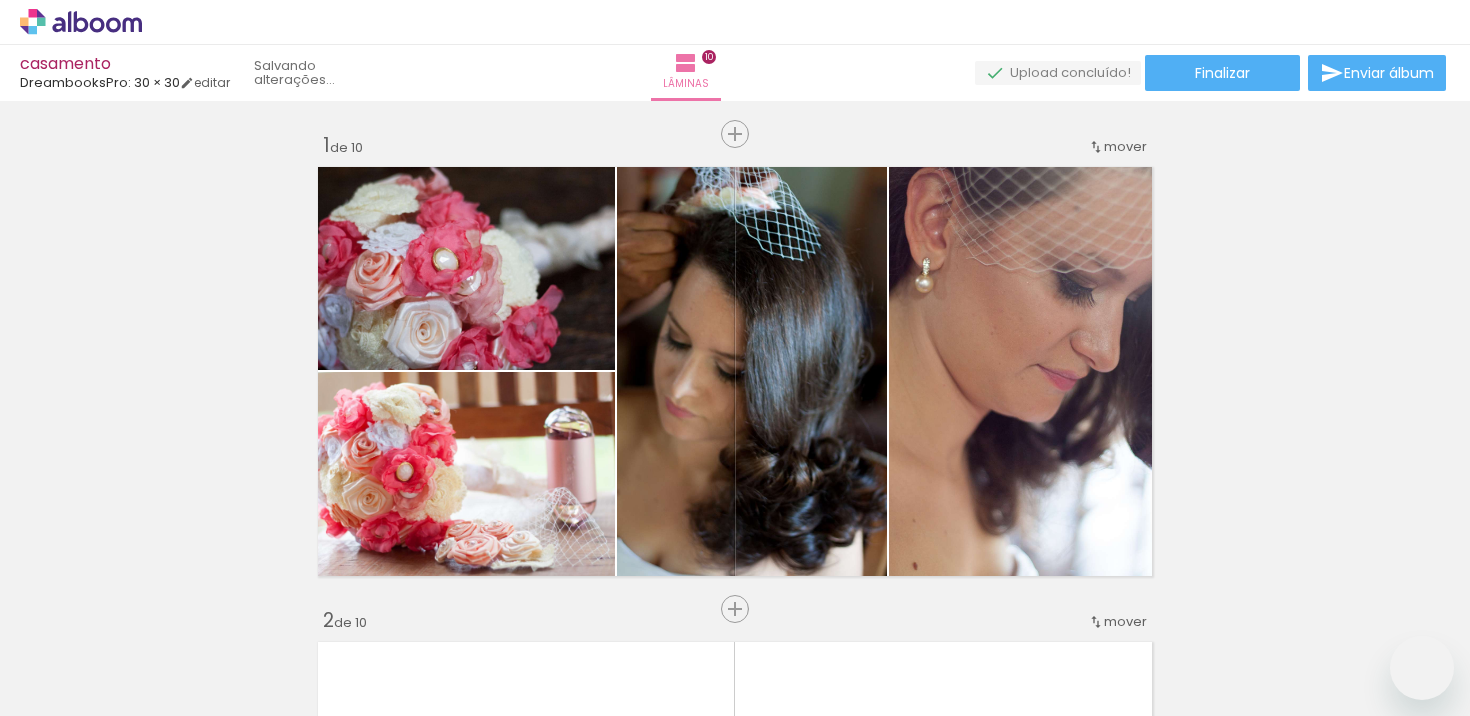 scroll, scrollTop: 0, scrollLeft: 0, axis: both 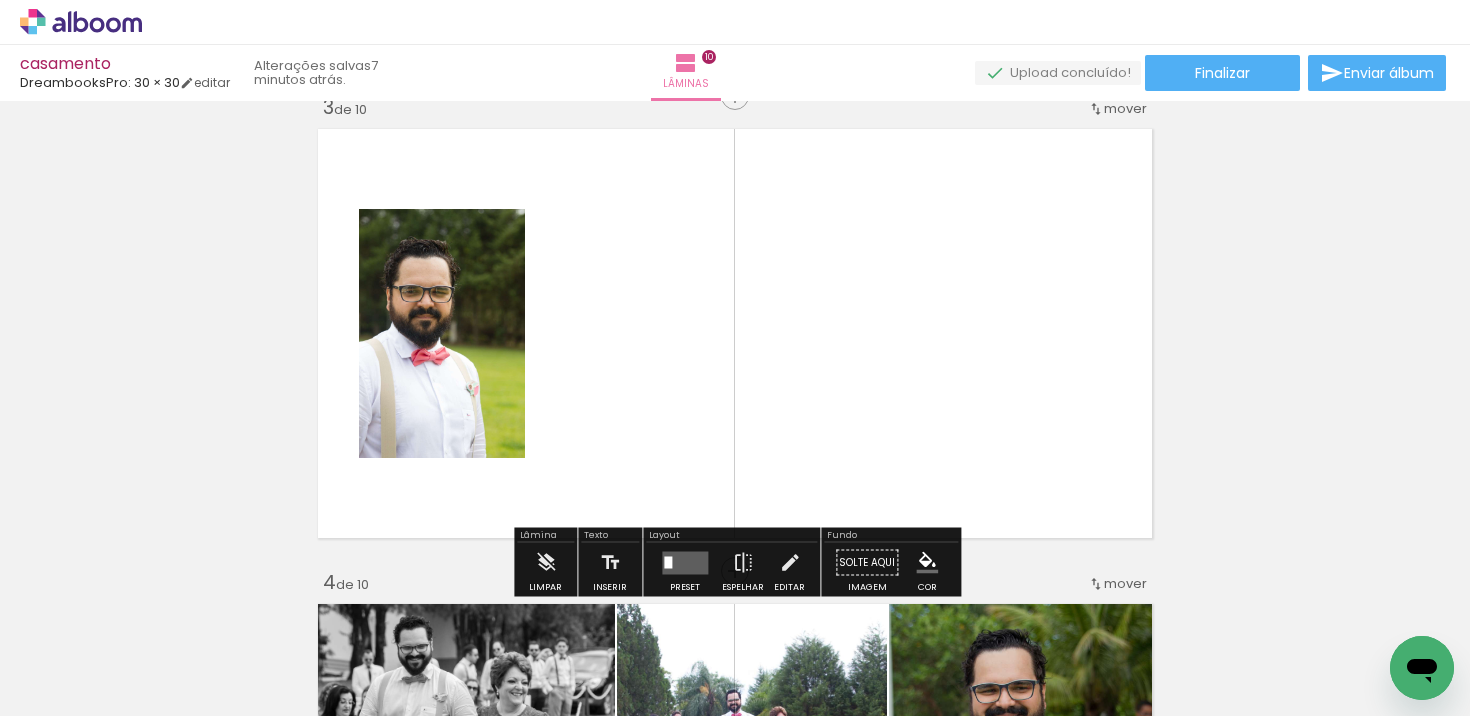 click at bounding box center (685, 562) 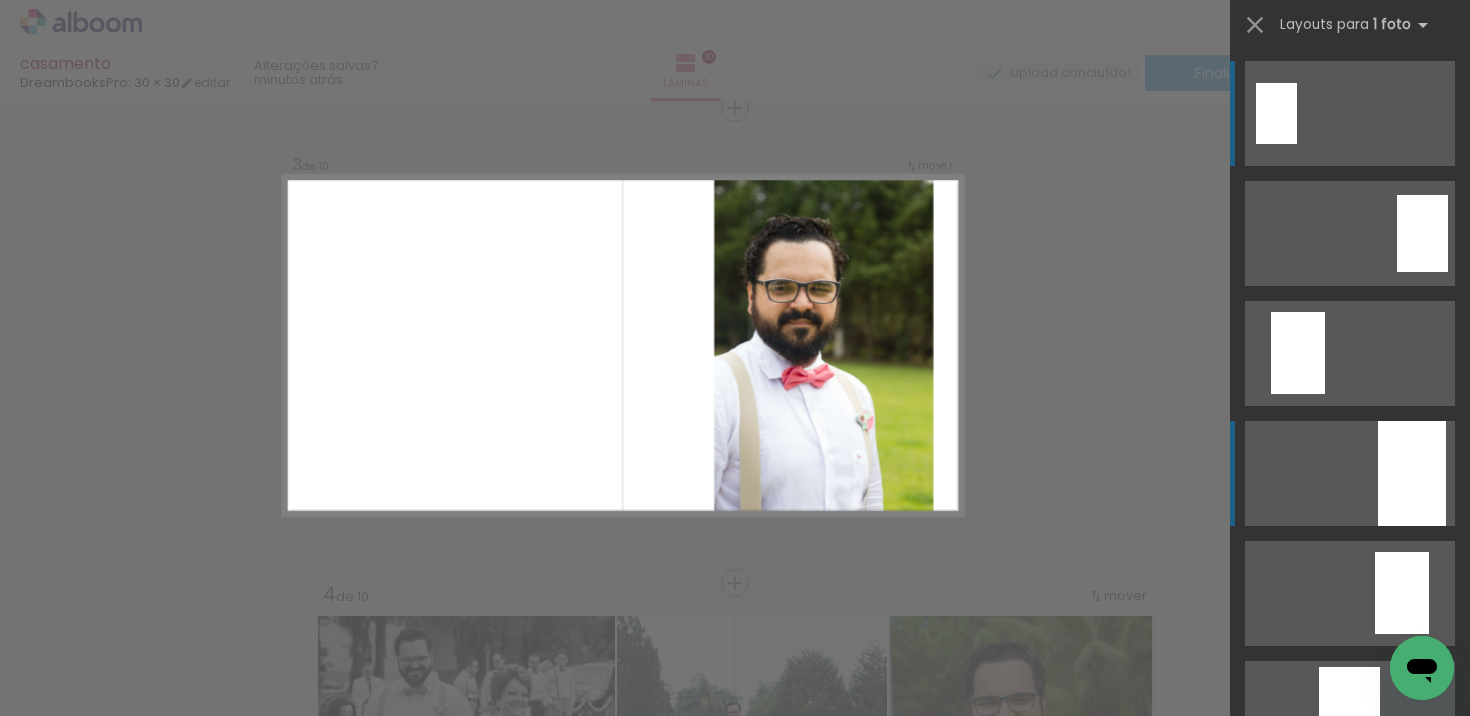 scroll, scrollTop: 975, scrollLeft: 0, axis: vertical 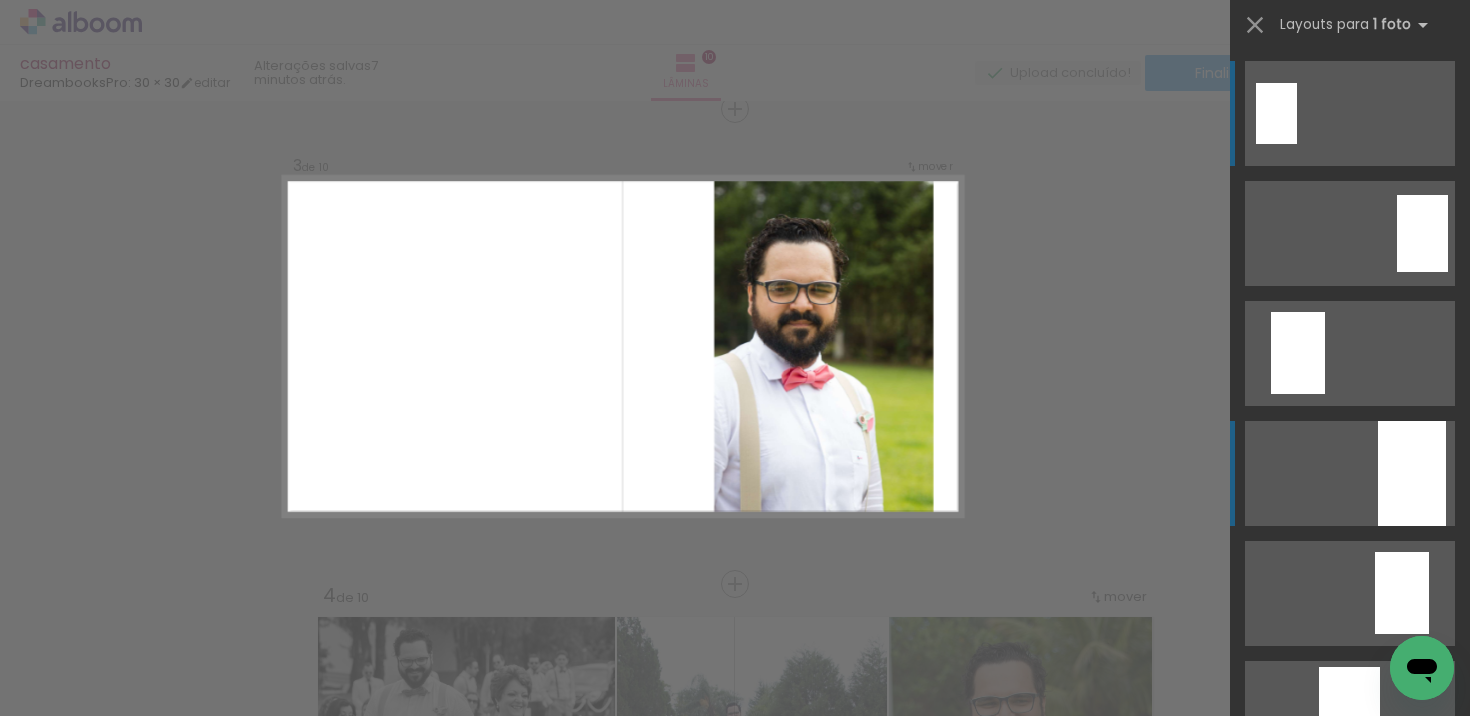 click at bounding box center [1350, 113] 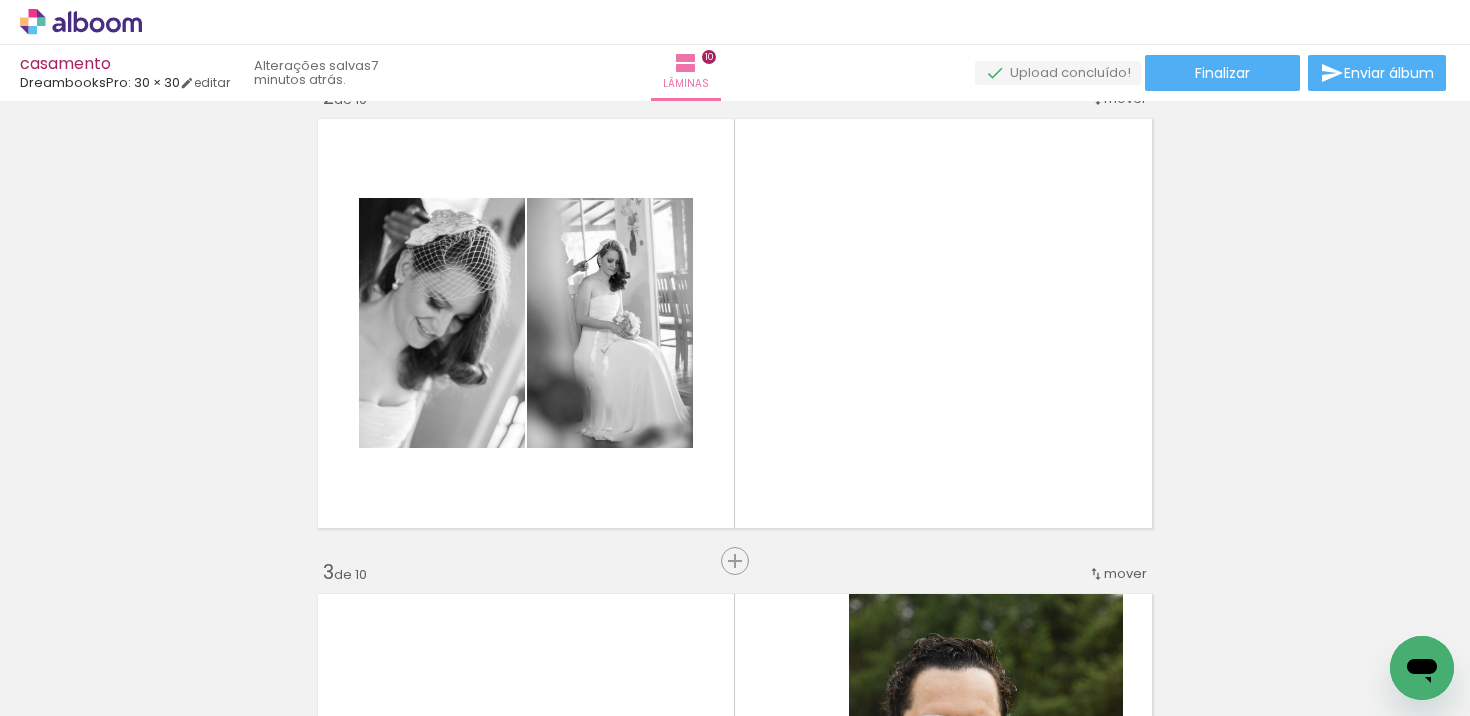 scroll, scrollTop: 490, scrollLeft: 0, axis: vertical 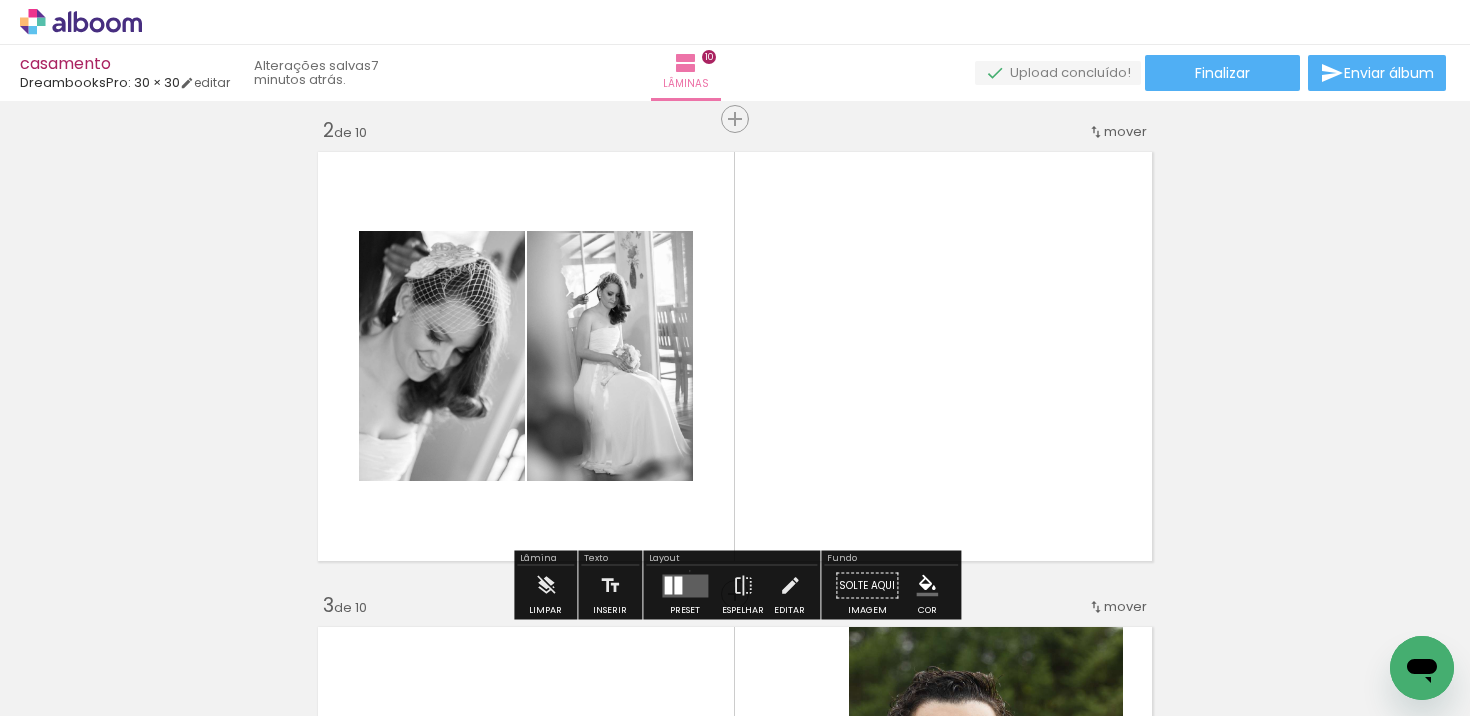 click at bounding box center (685, 586) 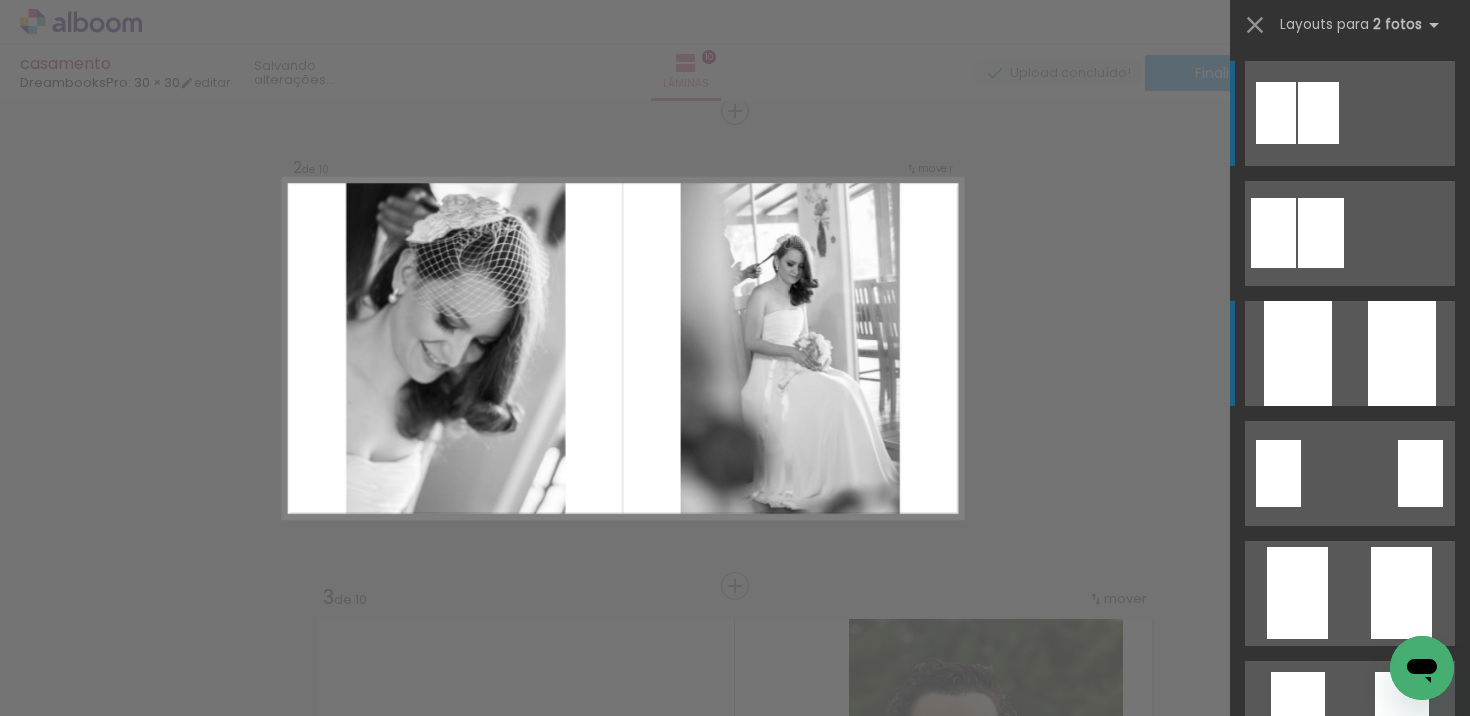 scroll, scrollTop: 500, scrollLeft: 0, axis: vertical 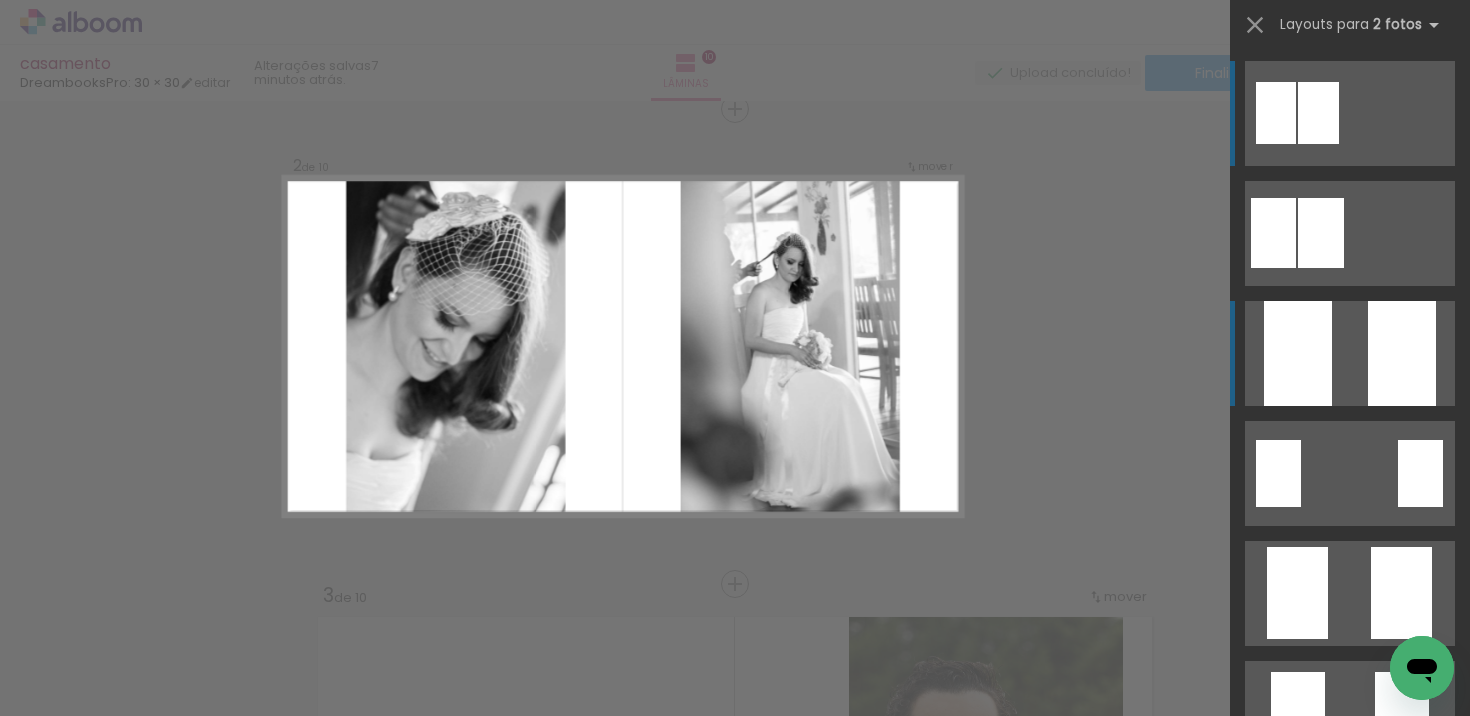 click at bounding box center [1350, 113] 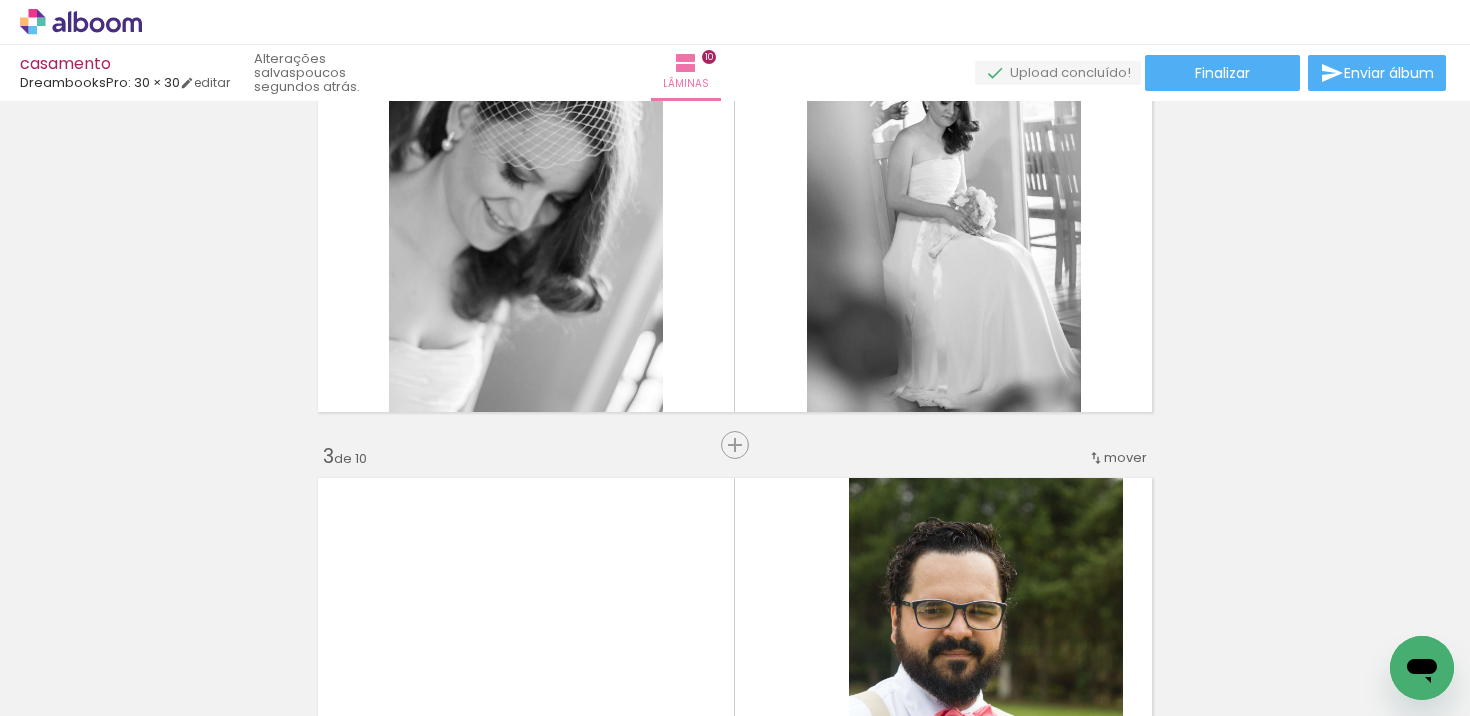 scroll, scrollTop: 910, scrollLeft: 0, axis: vertical 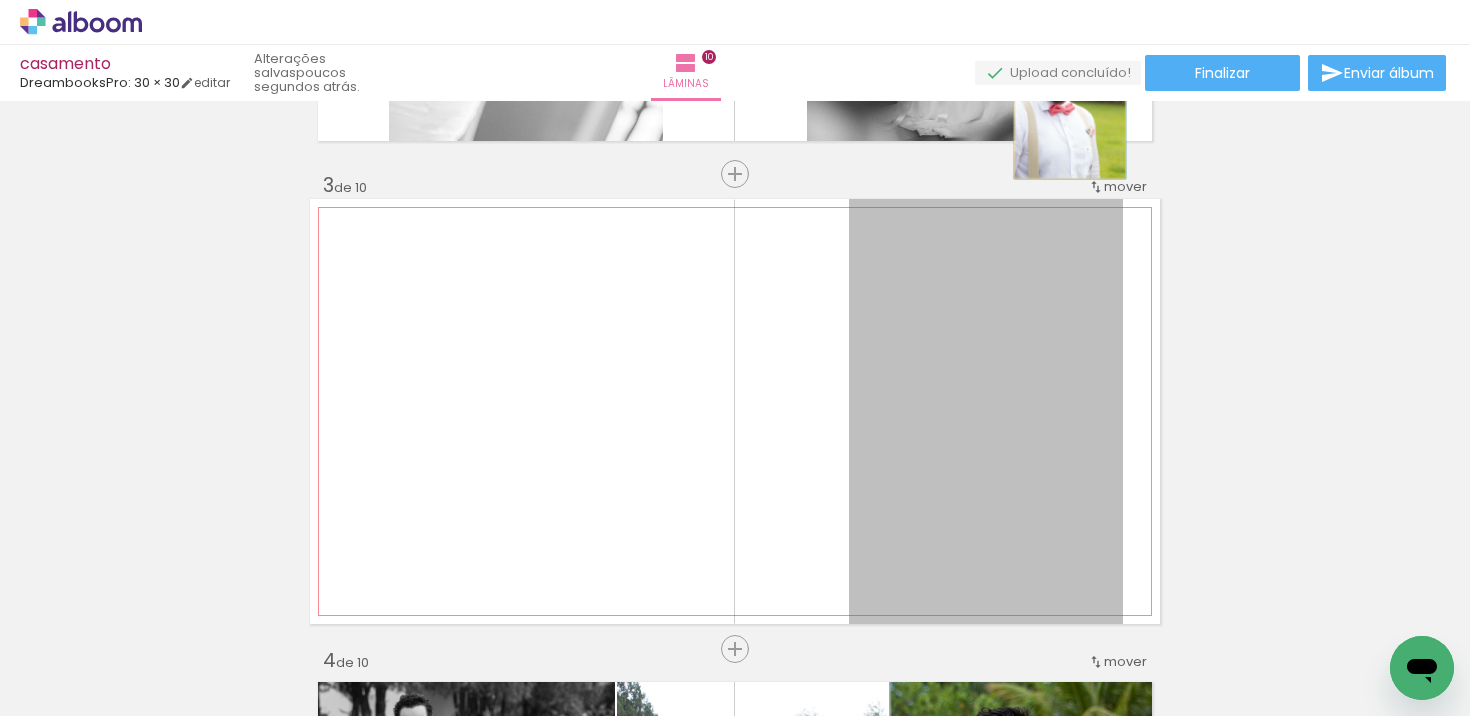 drag, startPoint x: 1070, startPoint y: 318, endPoint x: 1070, endPoint y: 93, distance: 225 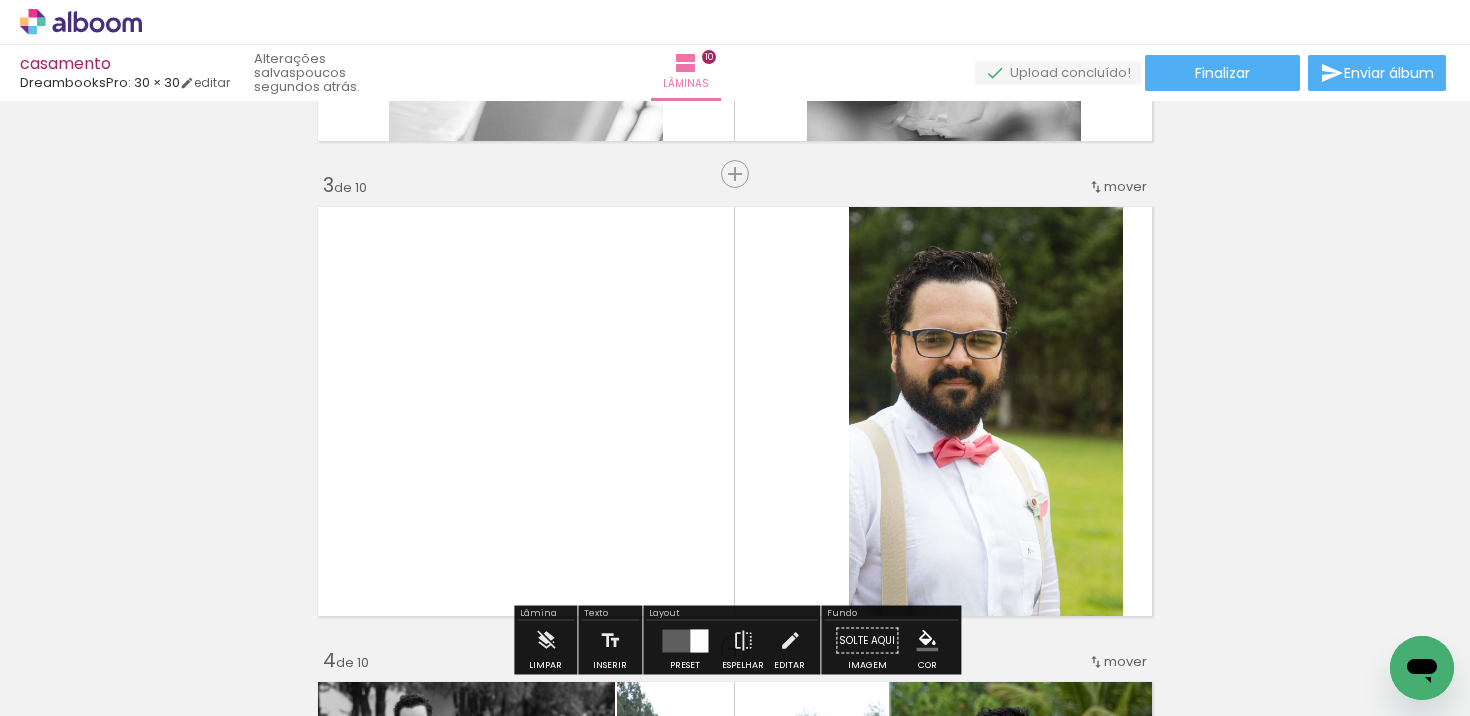 scroll, scrollTop: 774, scrollLeft: 0, axis: vertical 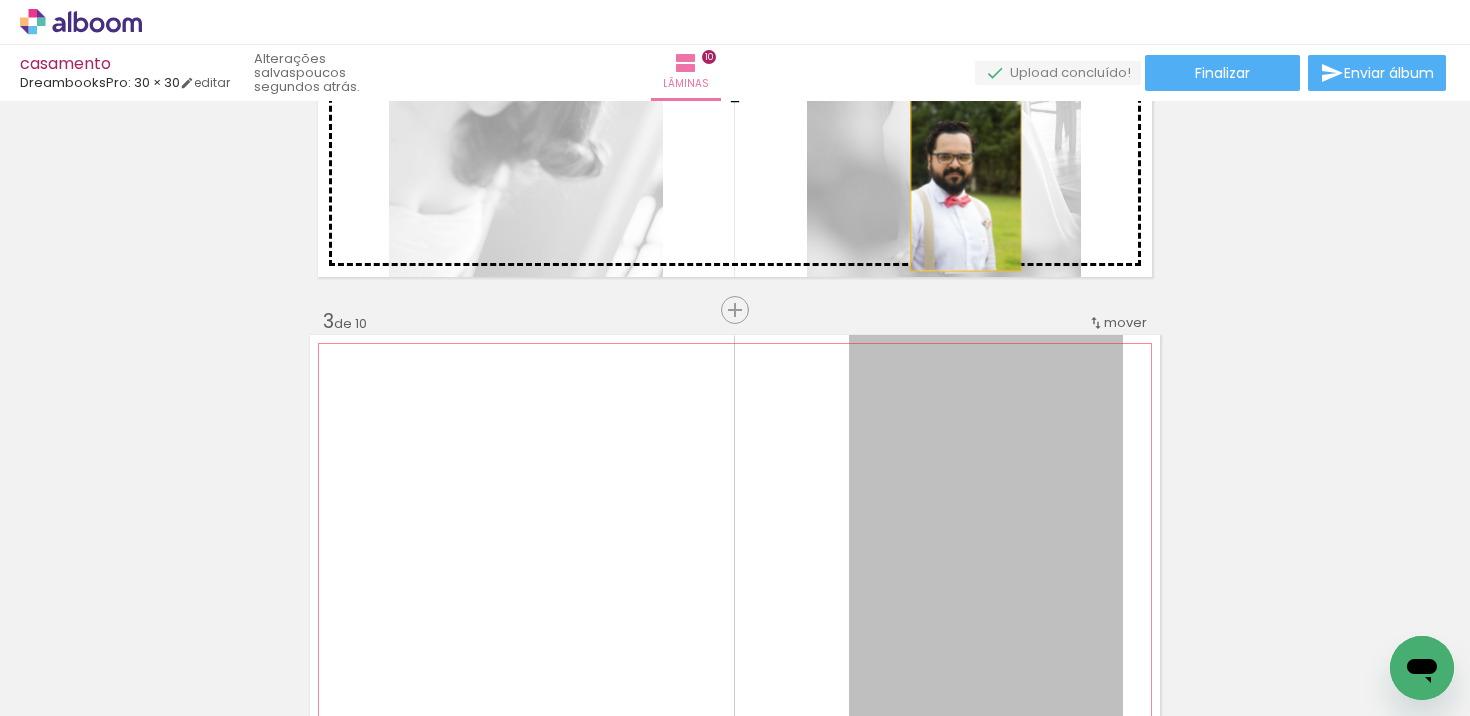 drag, startPoint x: 936, startPoint y: 454, endPoint x: 966, endPoint y: 185, distance: 270.6677 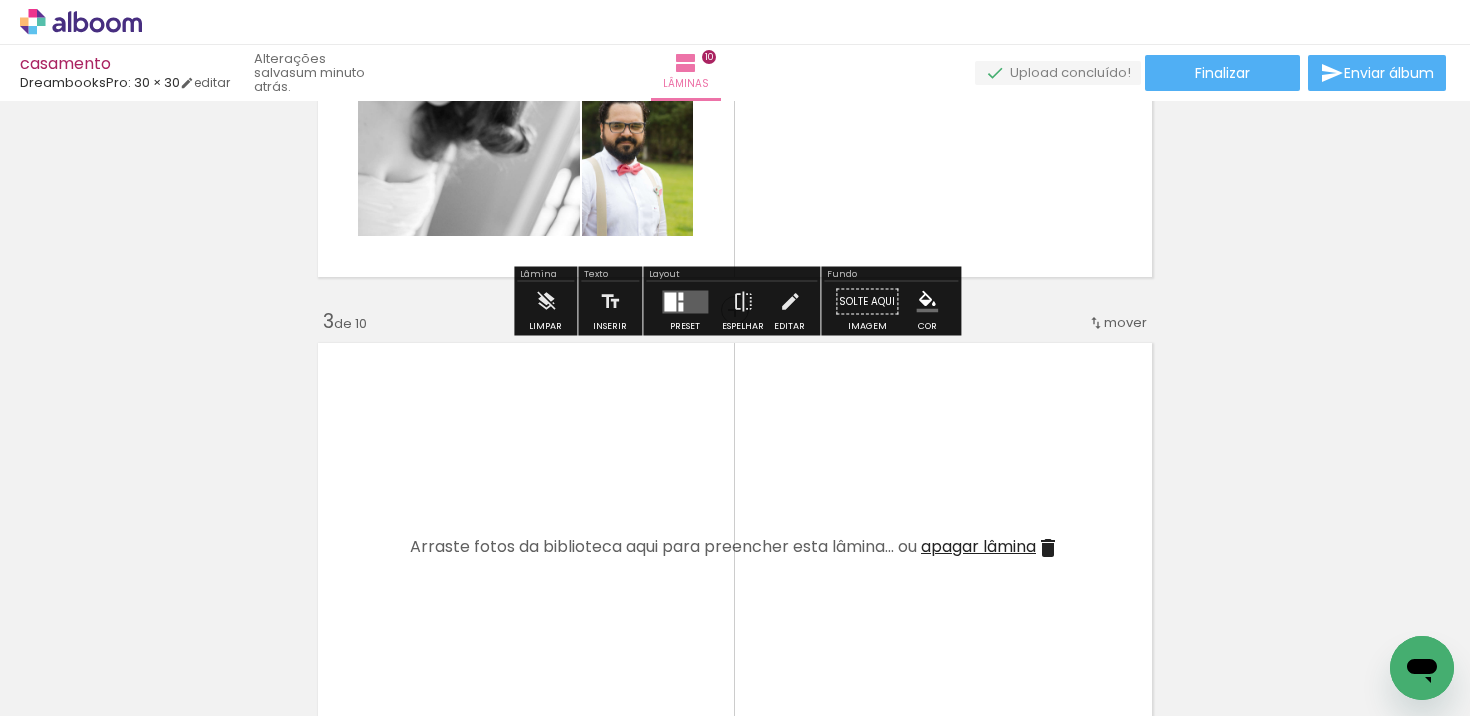 click at bounding box center [685, 301] 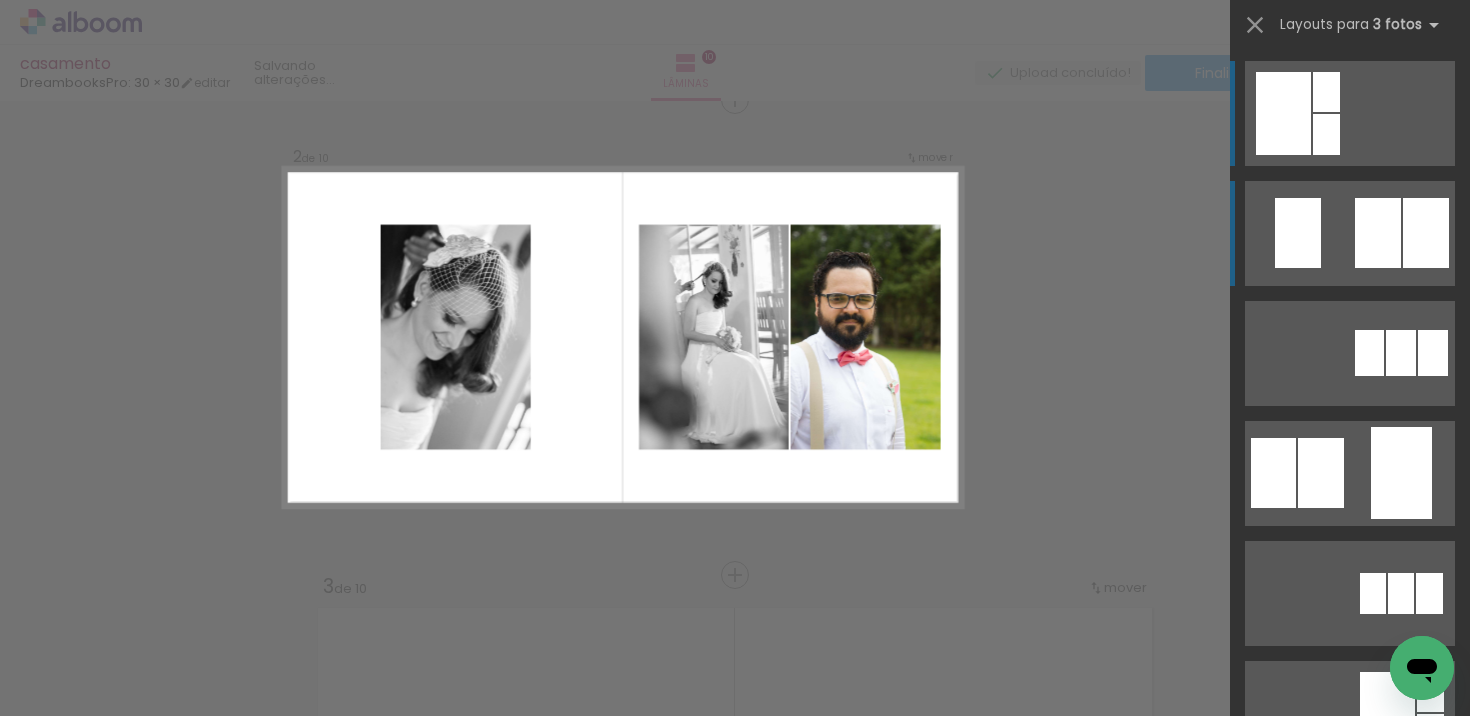 scroll, scrollTop: 500, scrollLeft: 0, axis: vertical 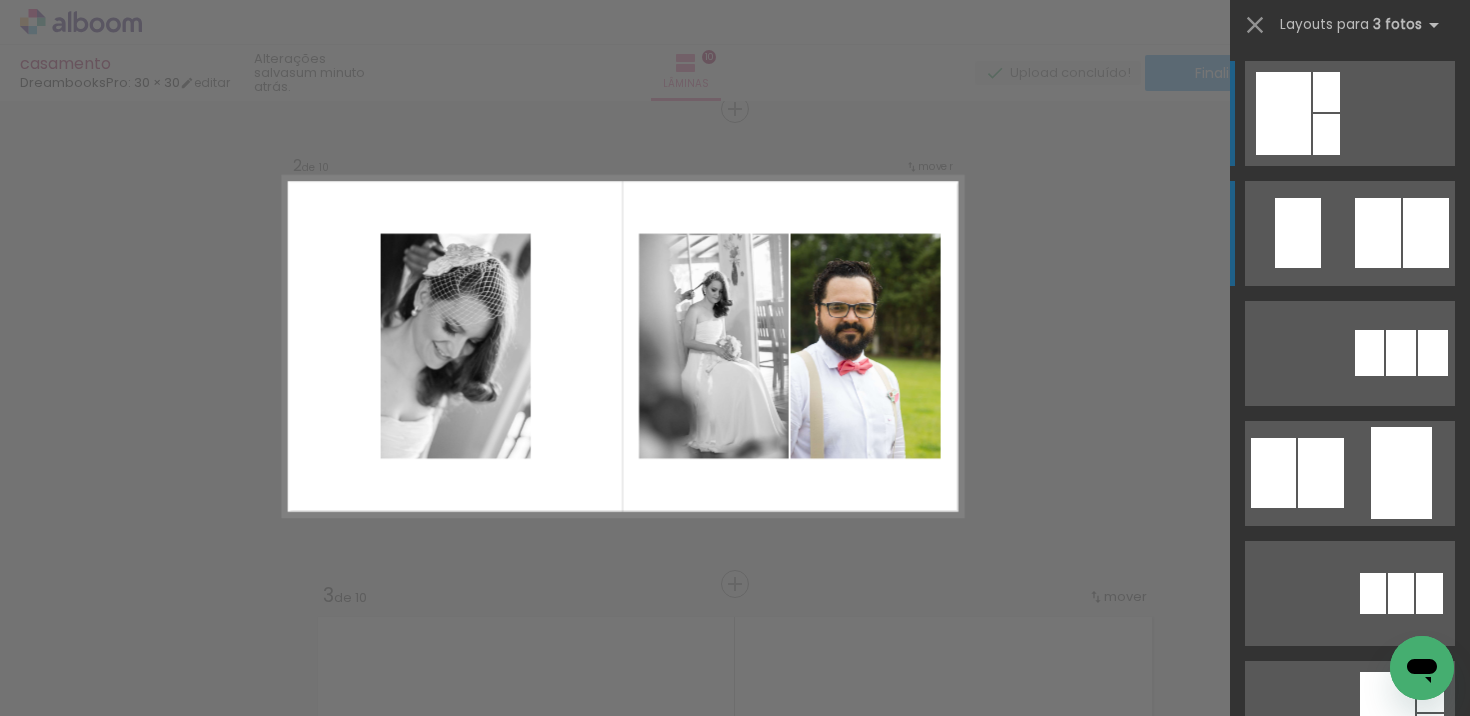 click at bounding box center (1326, 134) 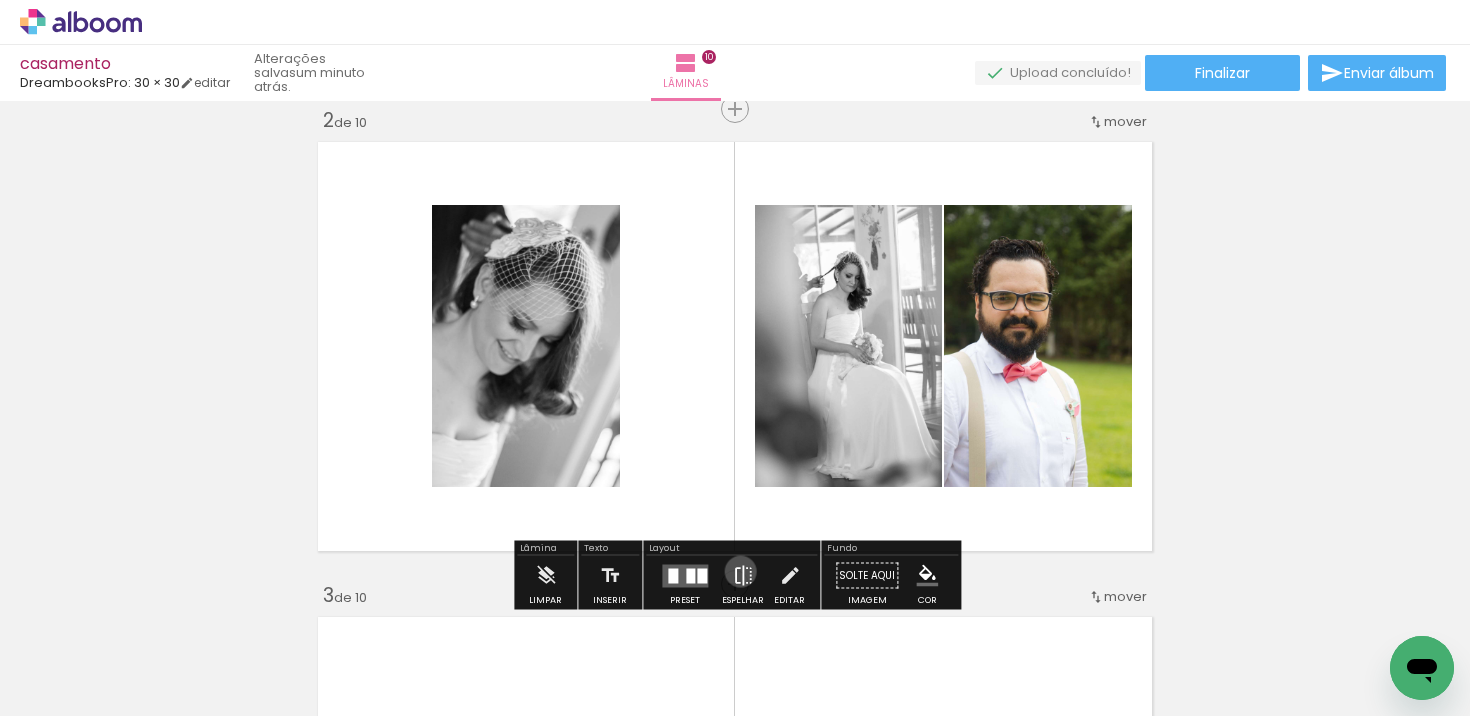 click at bounding box center (743, 576) 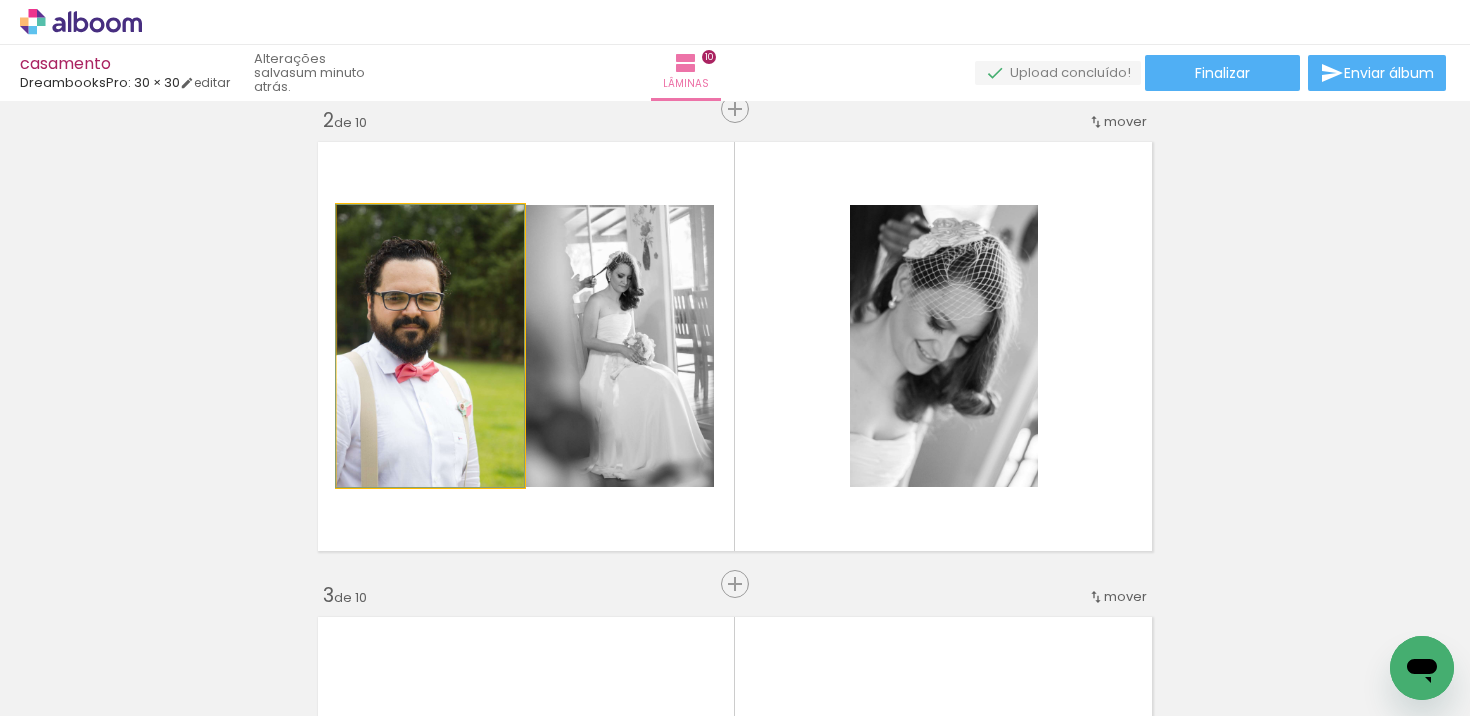 drag, startPoint x: 454, startPoint y: 412, endPoint x: 1043, endPoint y: 394, distance: 589.27496 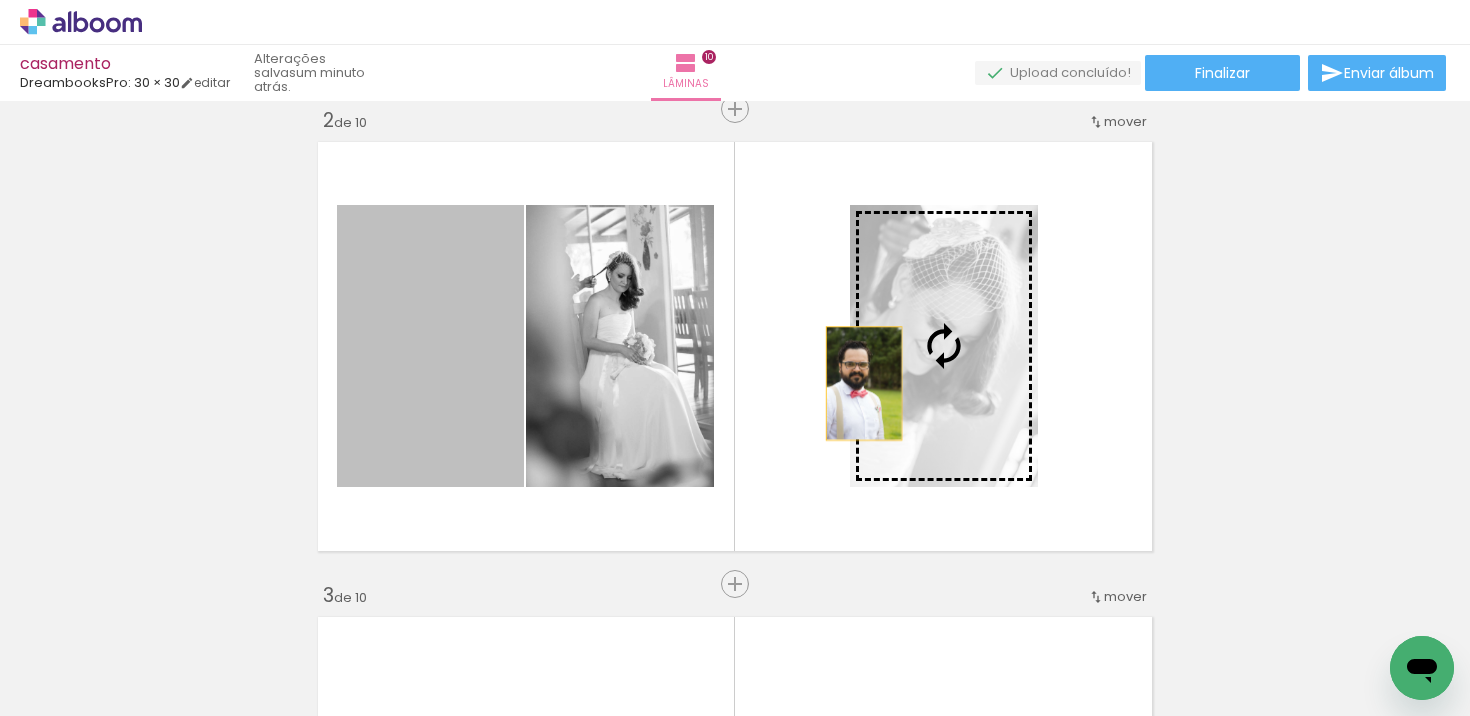 drag, startPoint x: 427, startPoint y: 384, endPoint x: 872, endPoint y: 382, distance: 445.0045 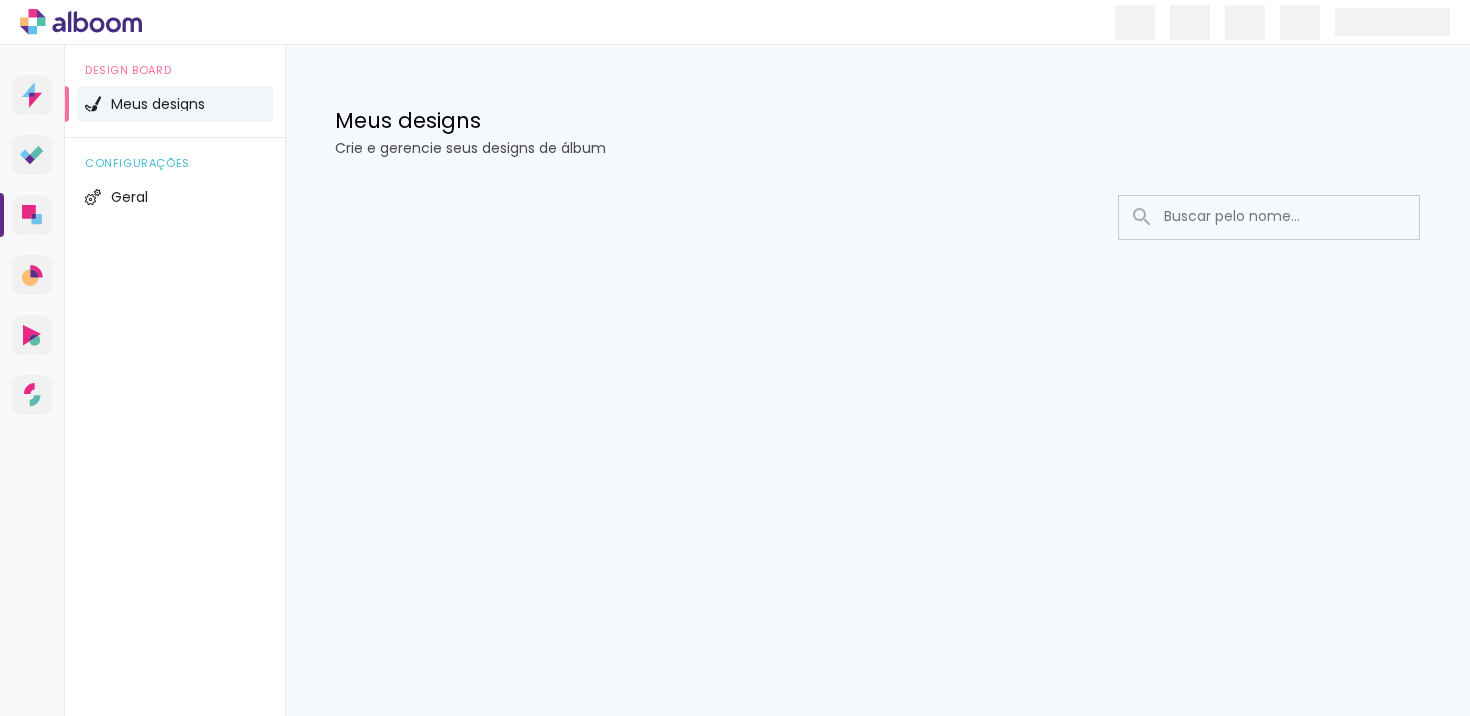 scroll, scrollTop: 0, scrollLeft: 0, axis: both 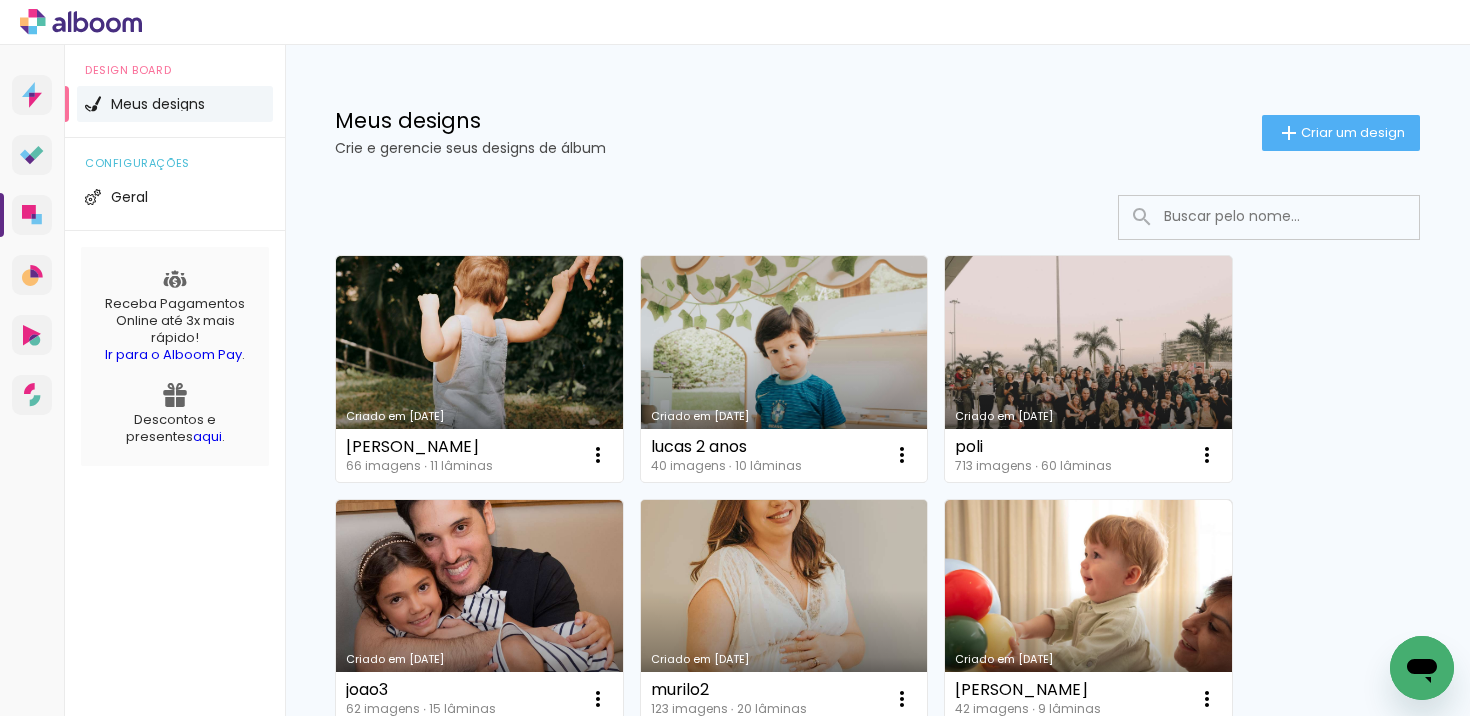 click on "Criado em [DATE]" at bounding box center (784, 613) 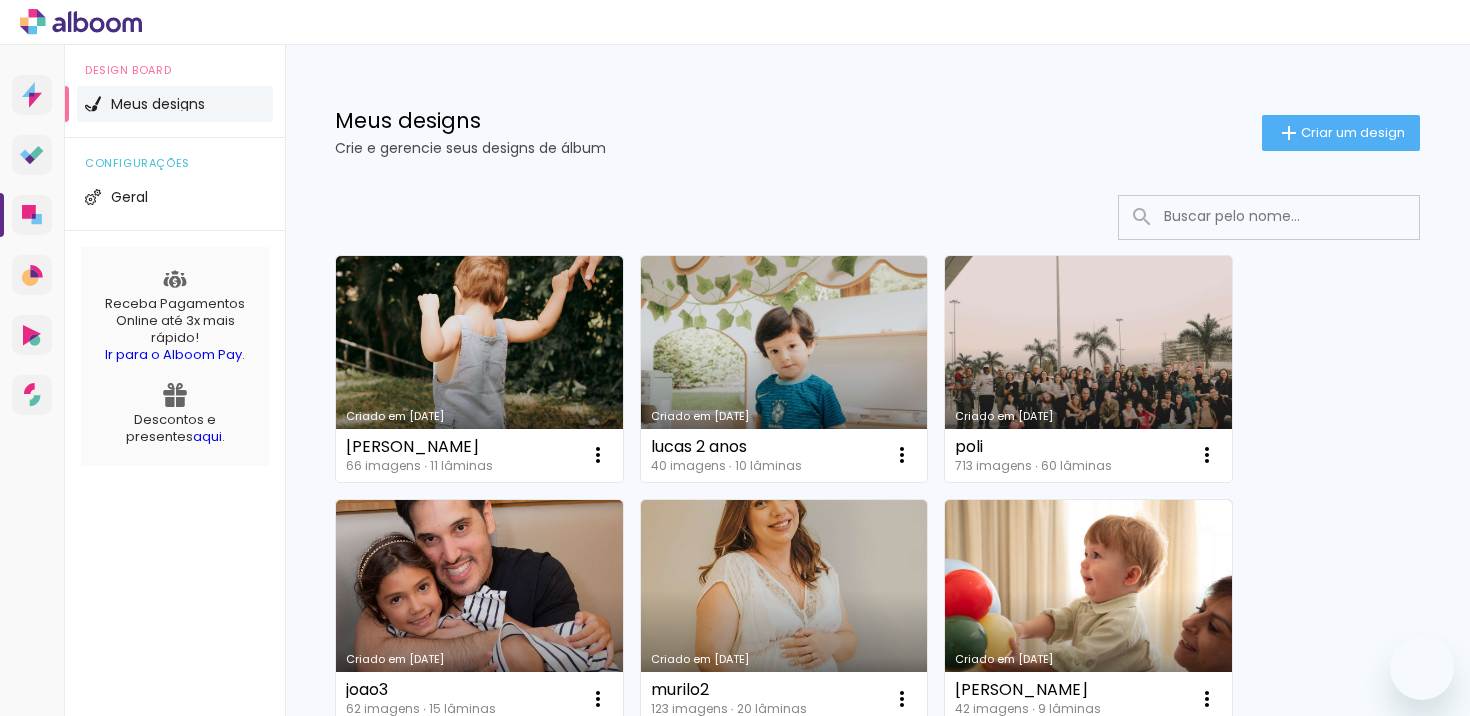 scroll, scrollTop: 0, scrollLeft: 0, axis: both 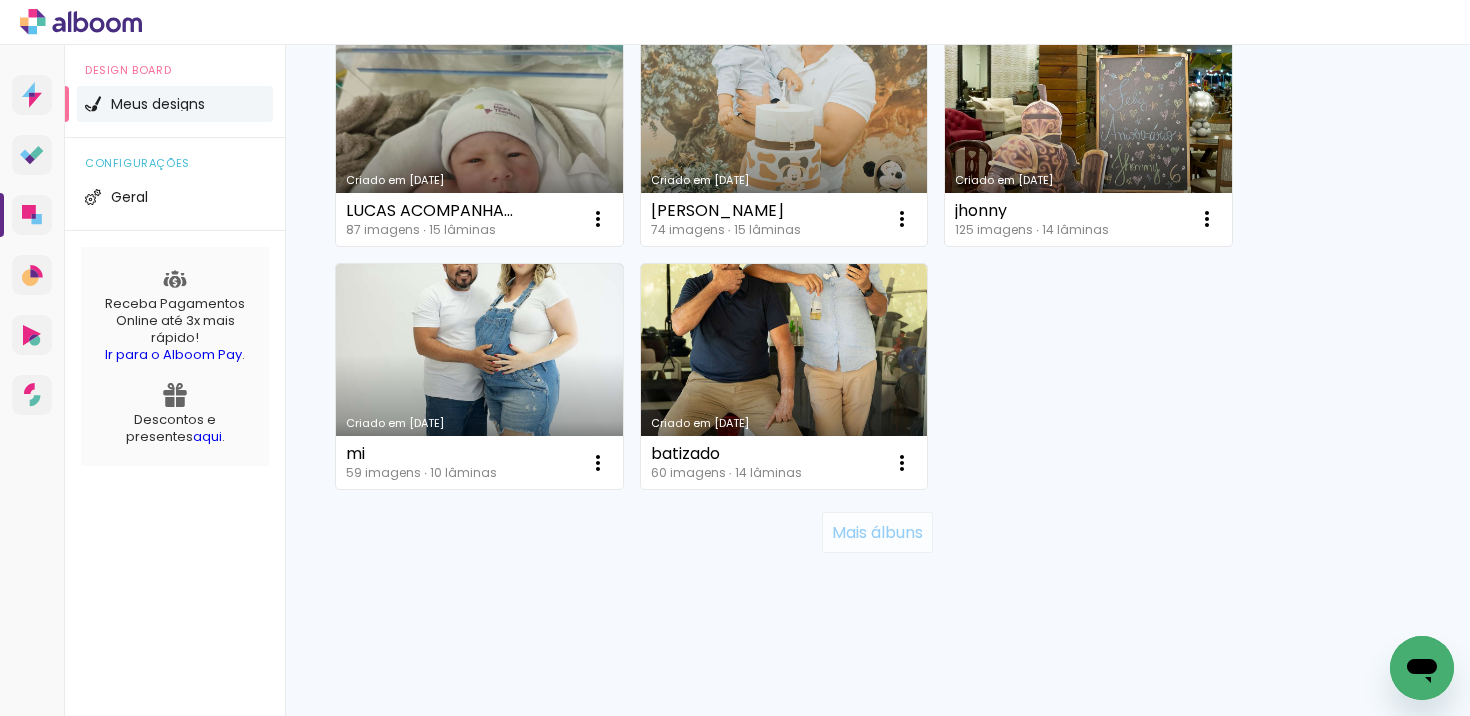 click on "Mais álbuns" 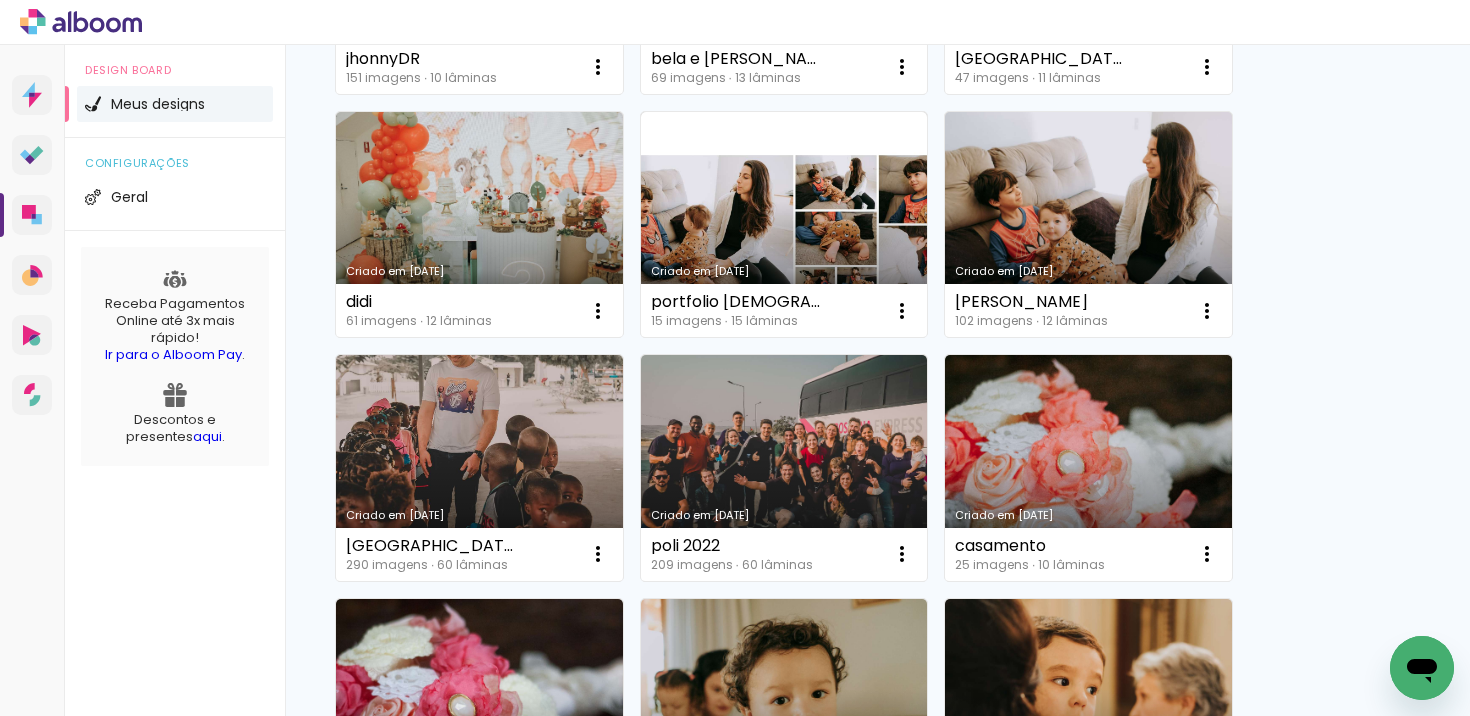 scroll, scrollTop: 3890, scrollLeft: 0, axis: vertical 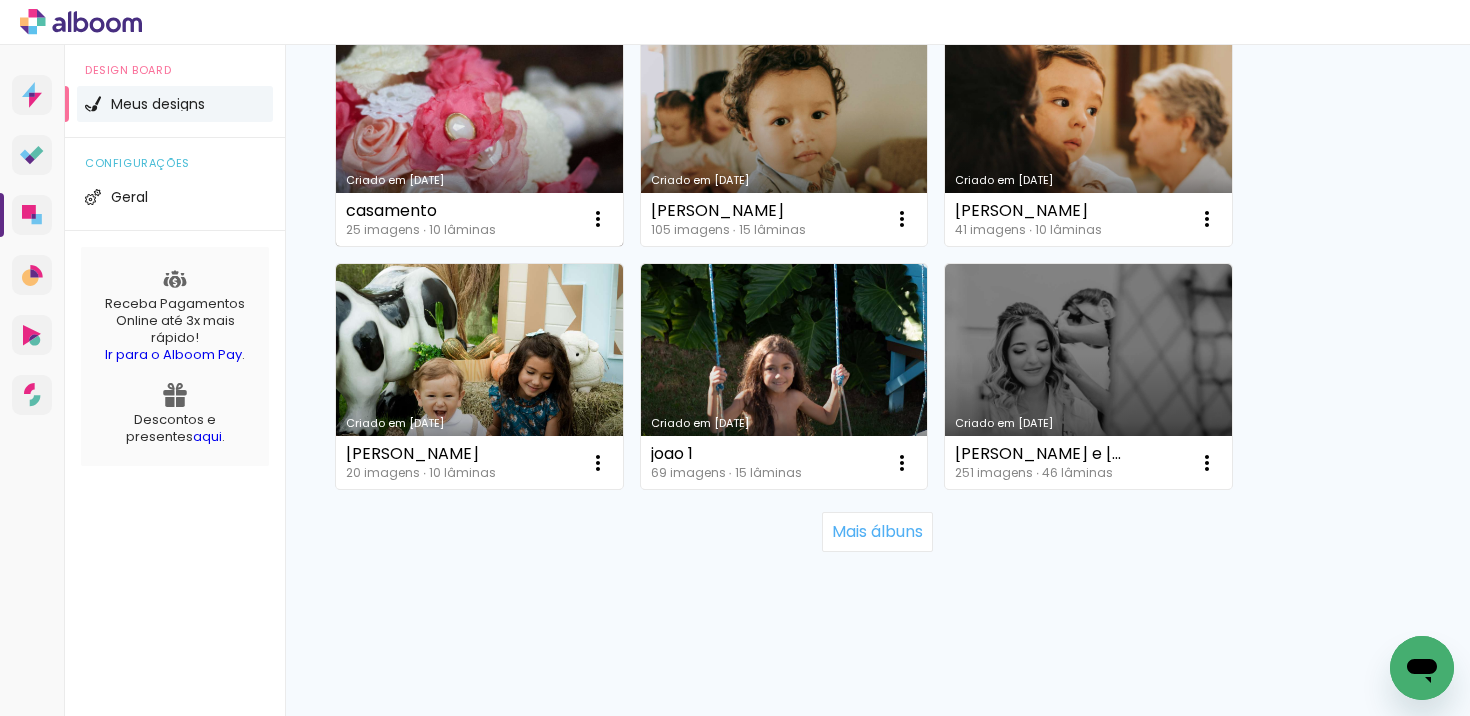 click on "Criado em [DATE]" at bounding box center (479, 133) 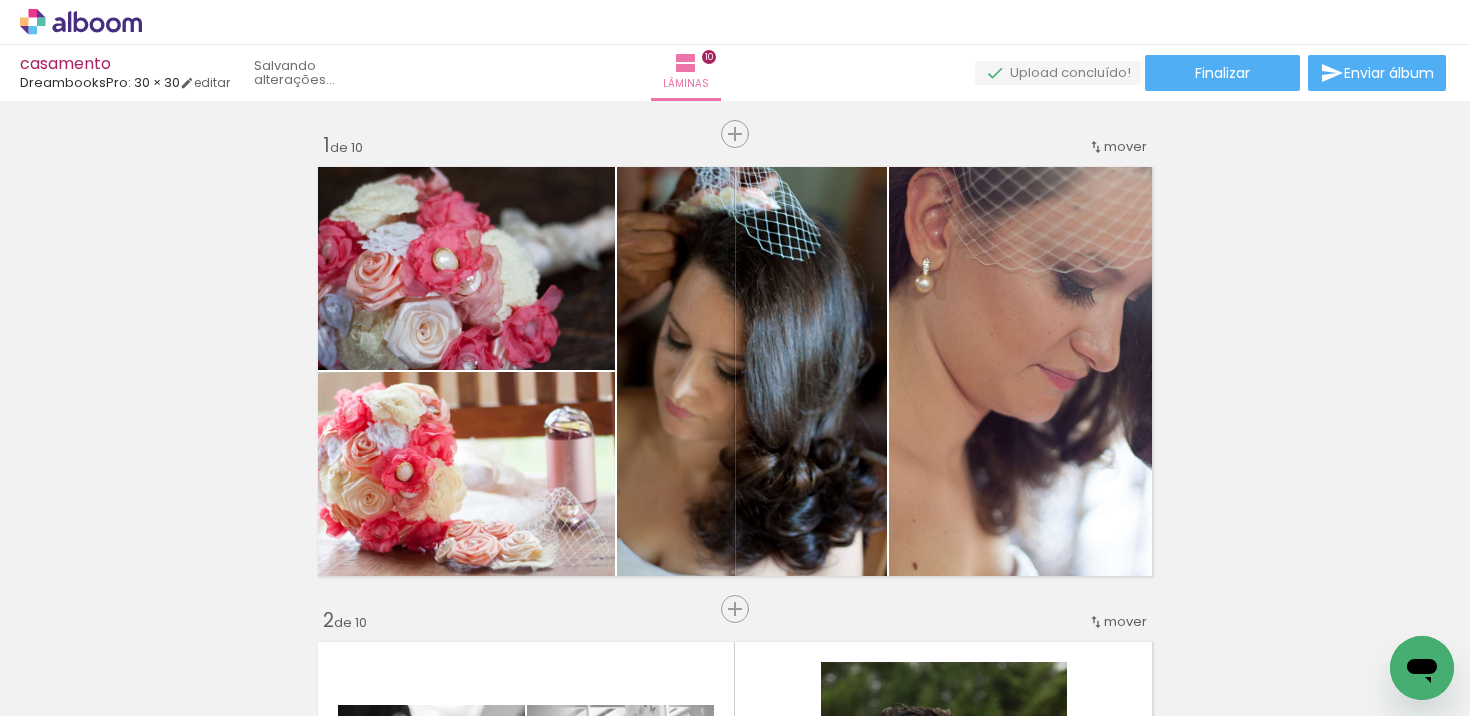 scroll, scrollTop: 0, scrollLeft: 0, axis: both 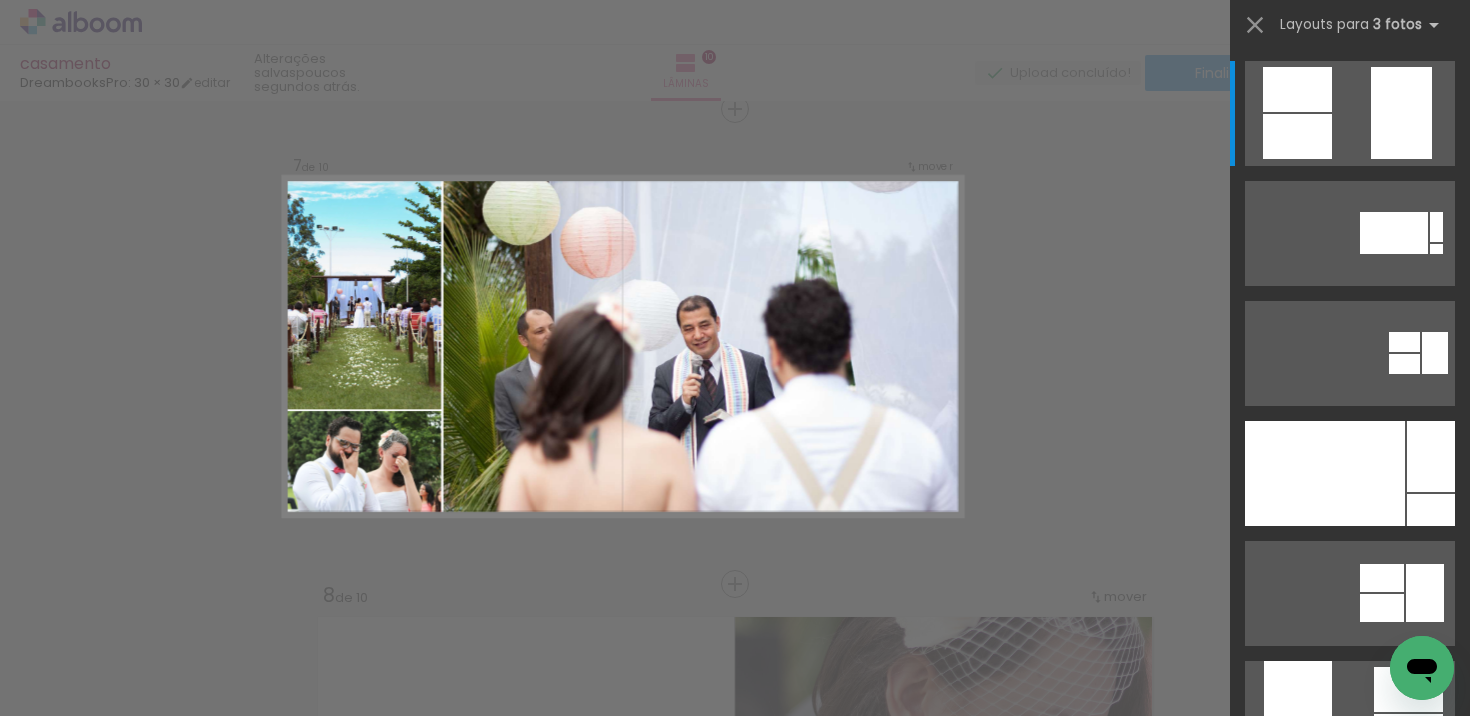 click at bounding box center [1431, 456] 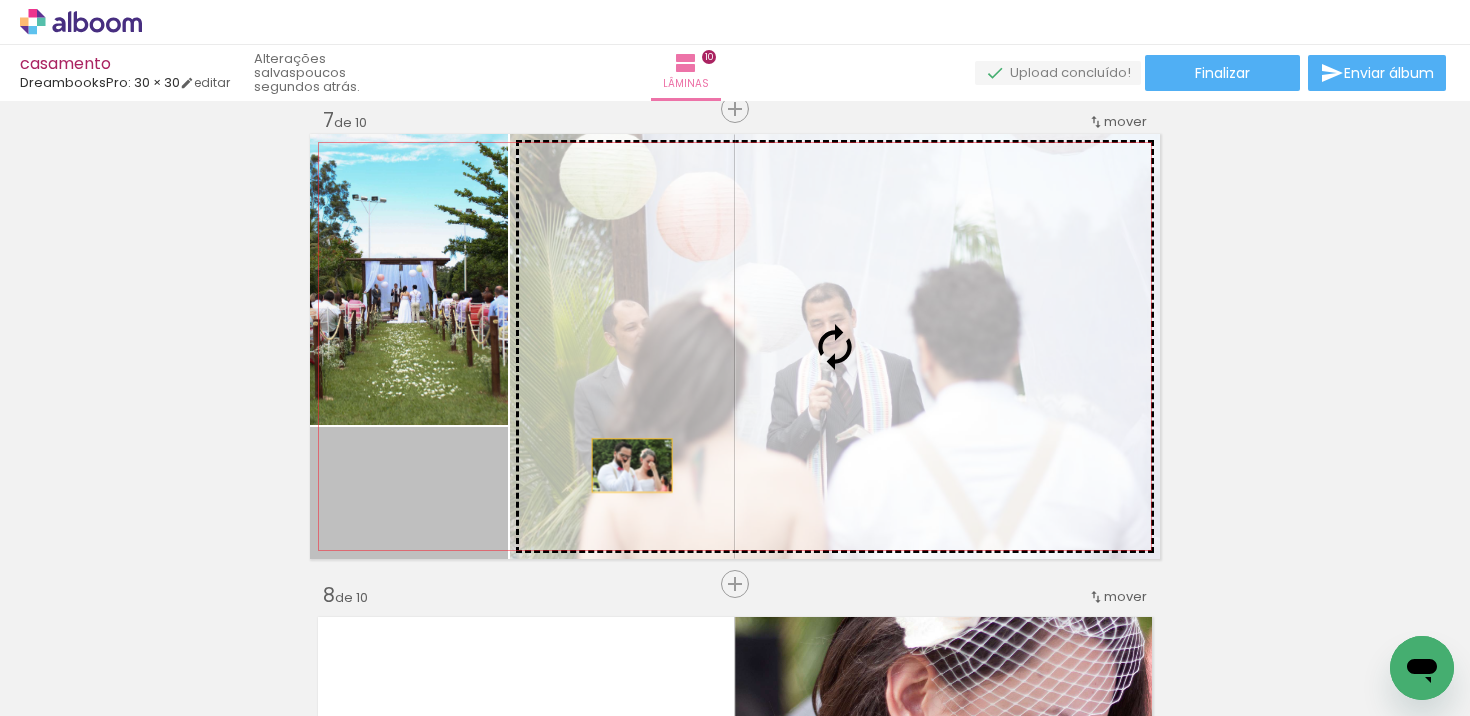 drag, startPoint x: 430, startPoint y: 508, endPoint x: 658, endPoint y: 454, distance: 234.3075 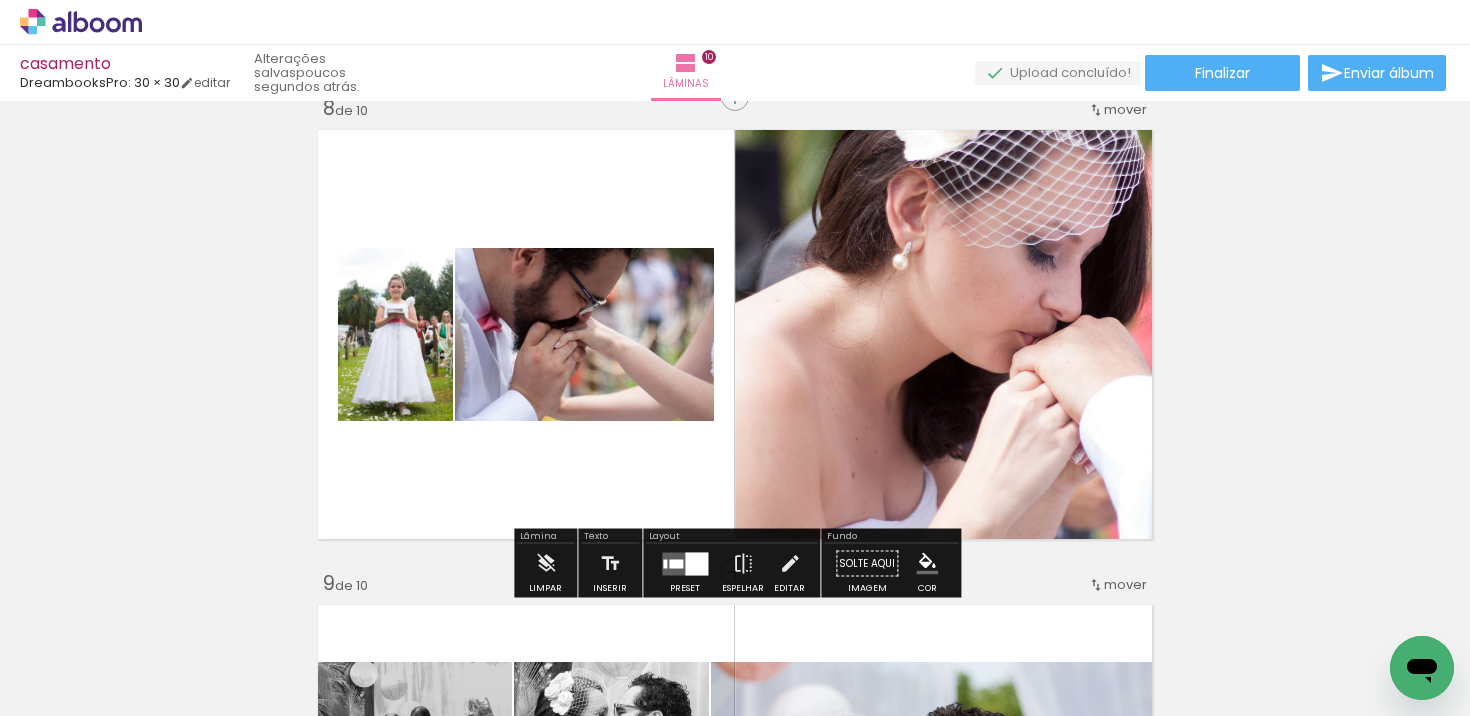 scroll, scrollTop: 3368, scrollLeft: 0, axis: vertical 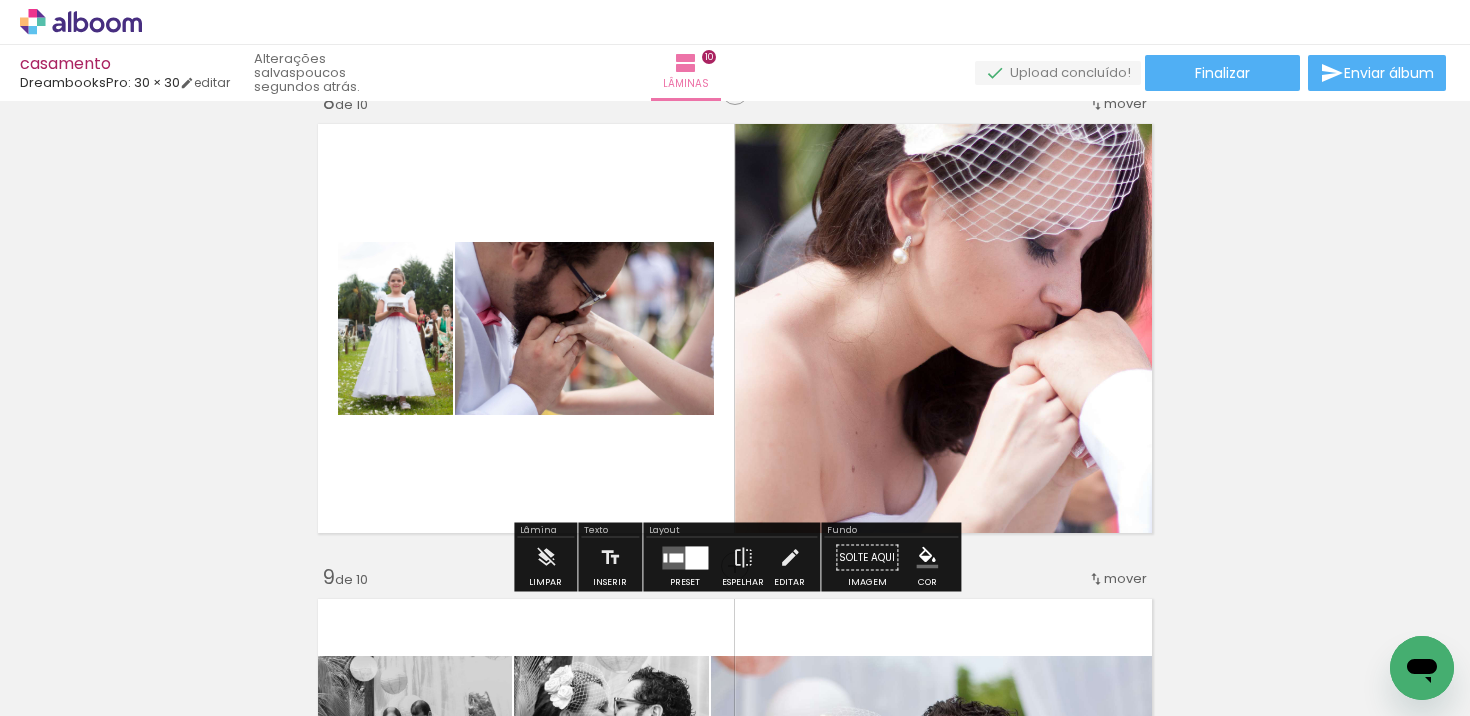 click at bounding box center (696, 557) 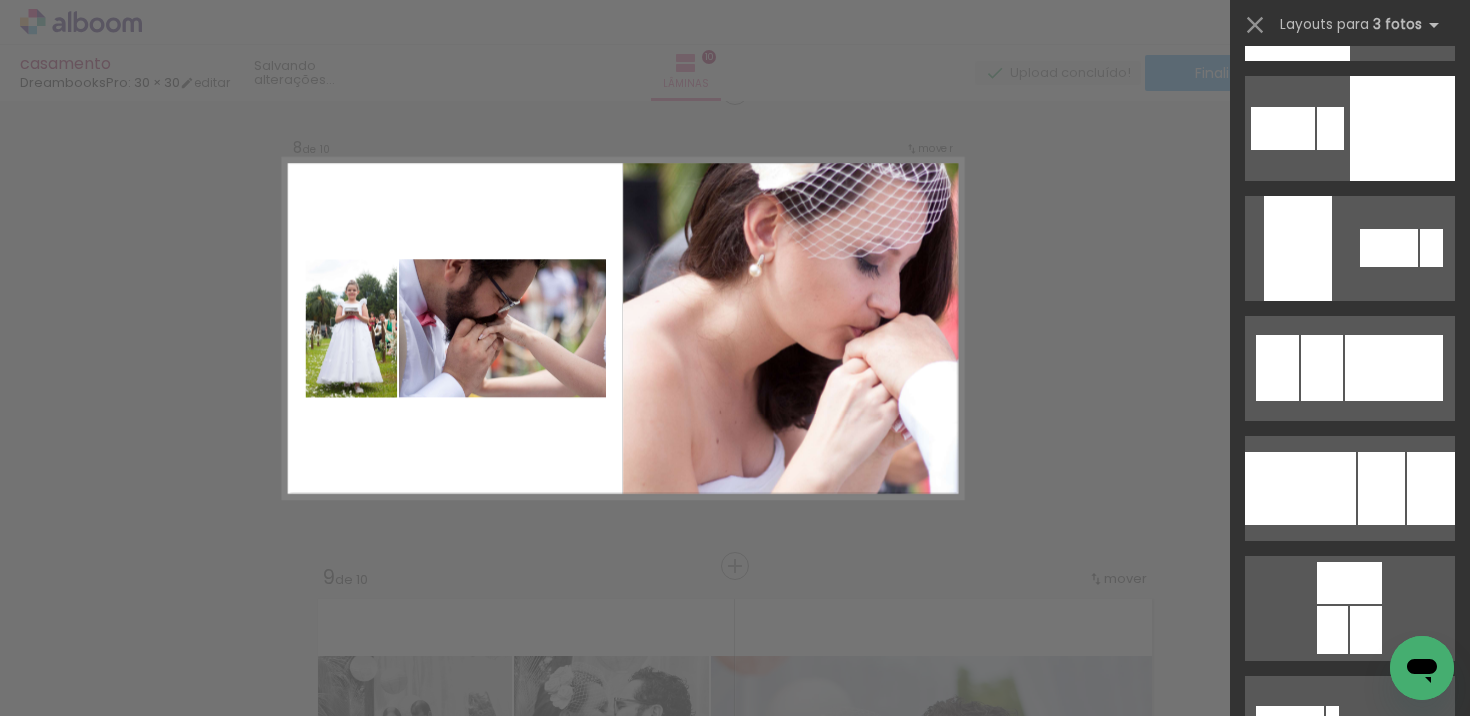 scroll, scrollTop: 0, scrollLeft: 0, axis: both 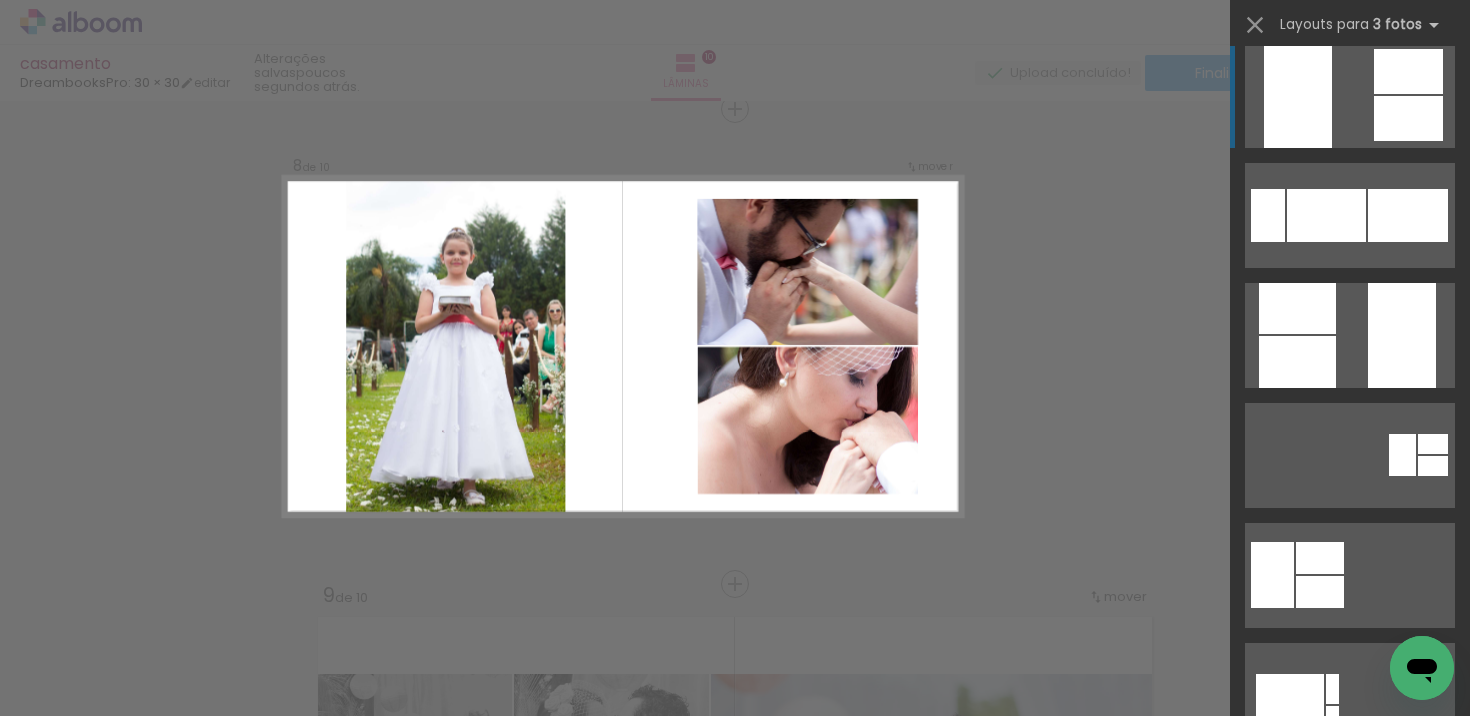 click at bounding box center (1408, 118) 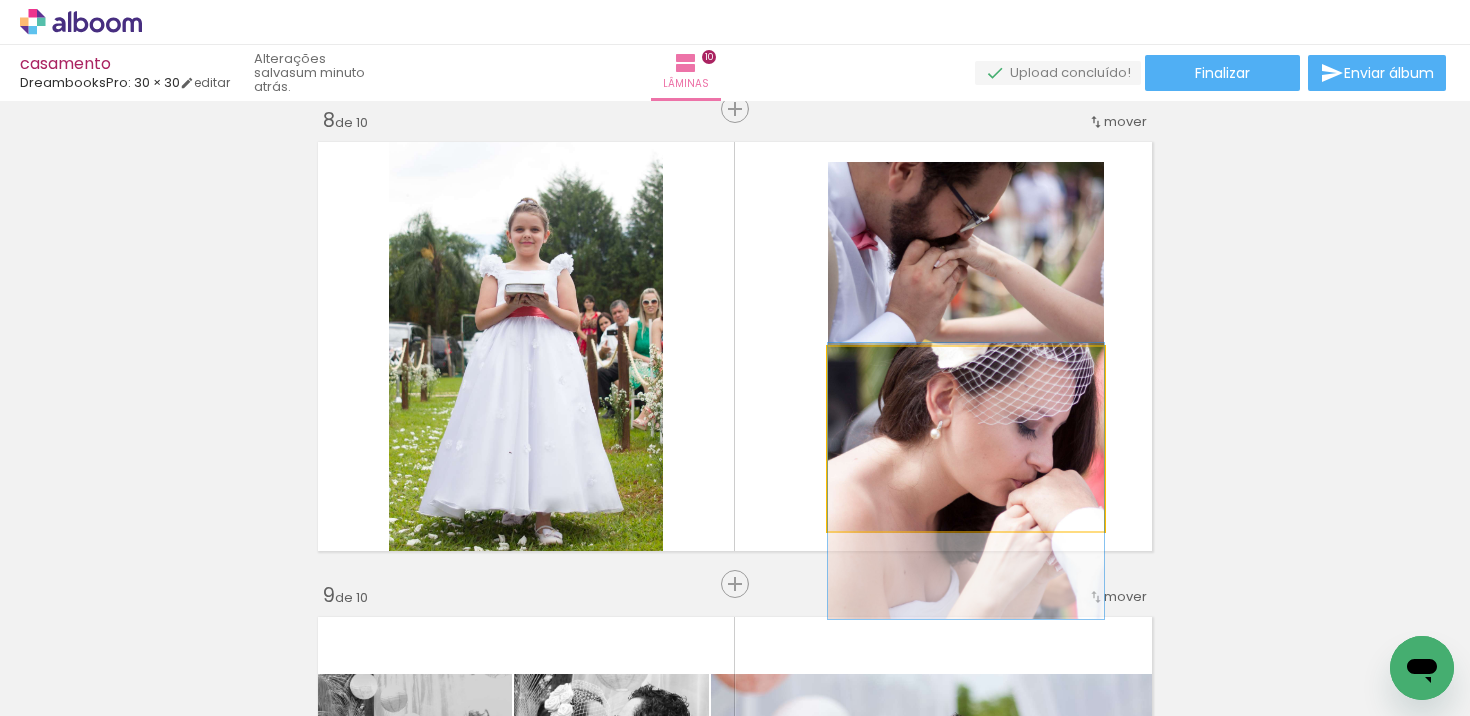 drag, startPoint x: 976, startPoint y: 426, endPoint x: 979, endPoint y: 468, distance: 42.107006 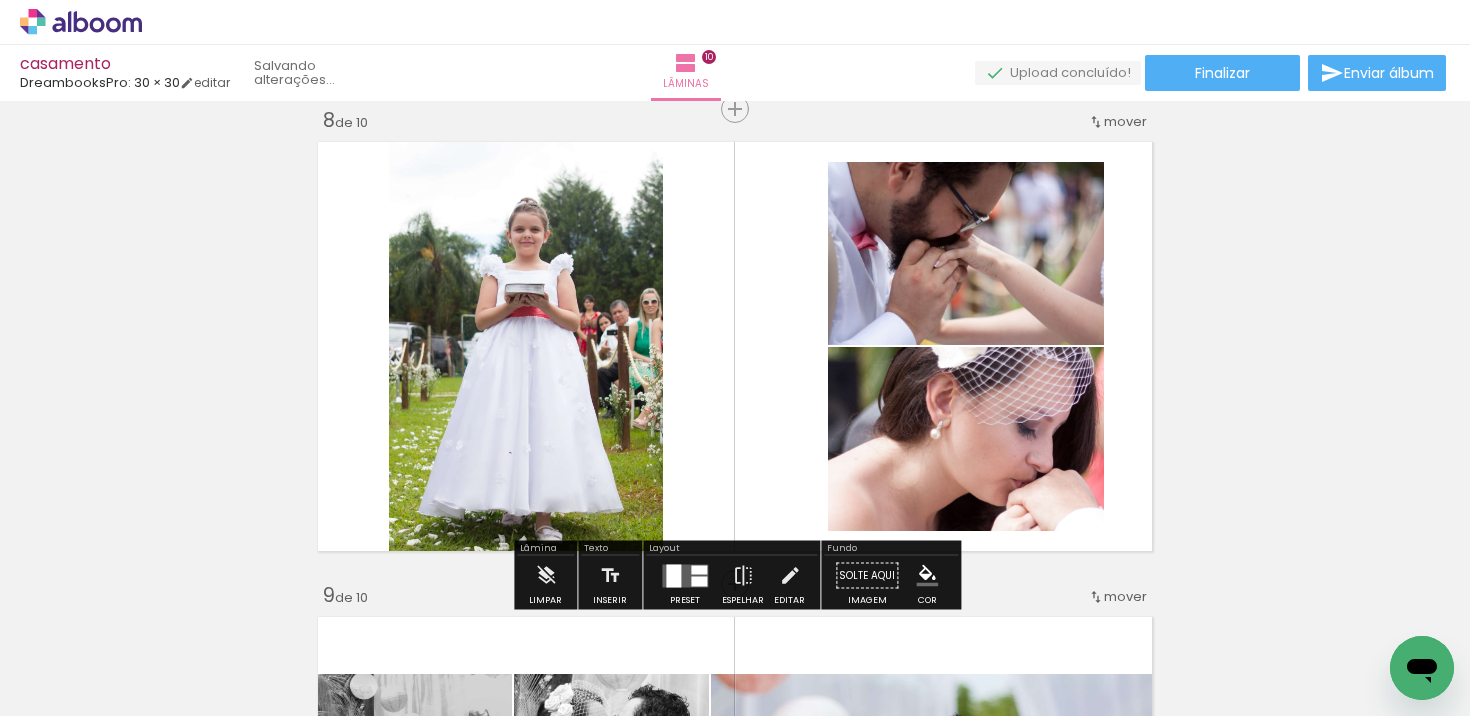click on "Inserir lâmina 1  de 10  Inserir lâmina 2  de 10  Inserir lâmina 3  de 10  Inserir lâmina 4  de 10  Inserir lâmina 5  de 10  Inserir lâmina 6  de 10  Inserir lâmina 7  de 10  Inserir lâmina 8  de 10  Inserir lâmina 9  de 10  Inserir lâmina 10  de 10" at bounding box center [735, -629] 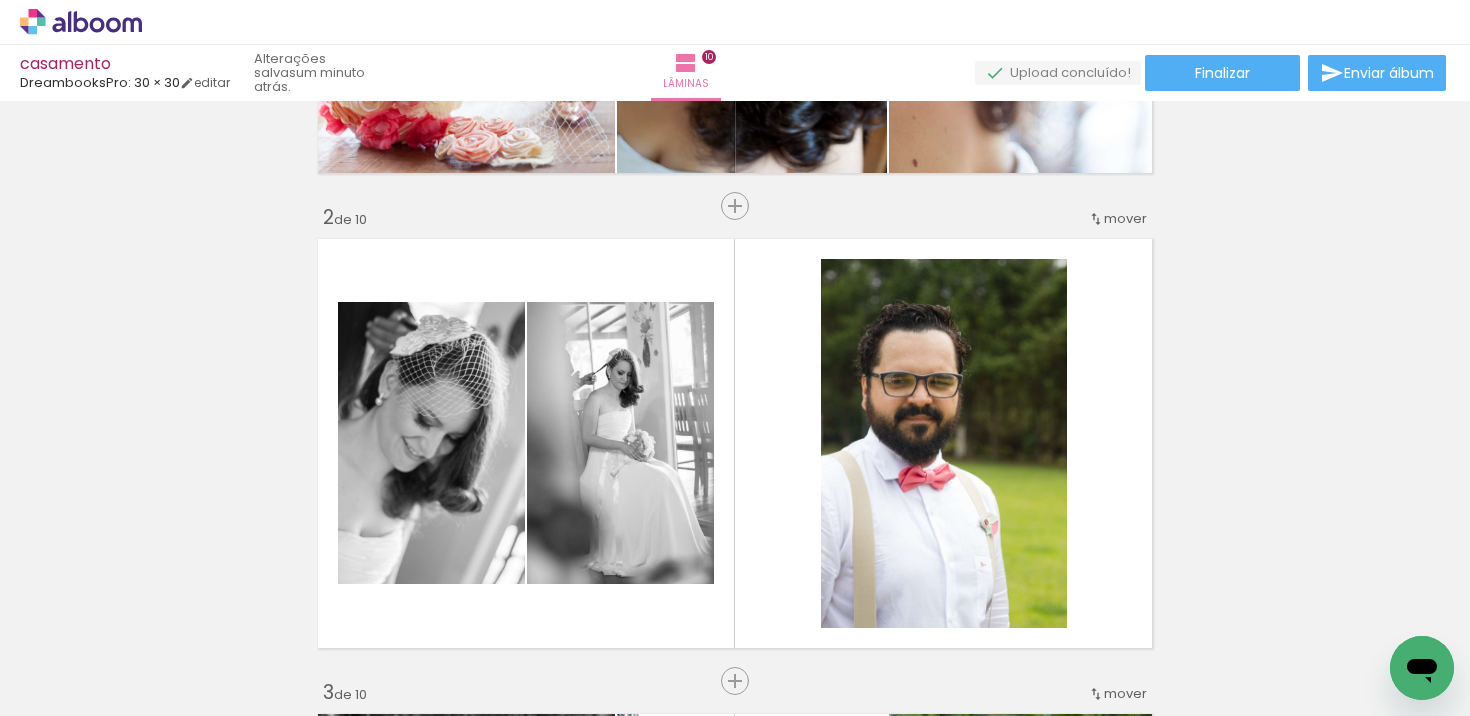 scroll, scrollTop: 0, scrollLeft: 0, axis: both 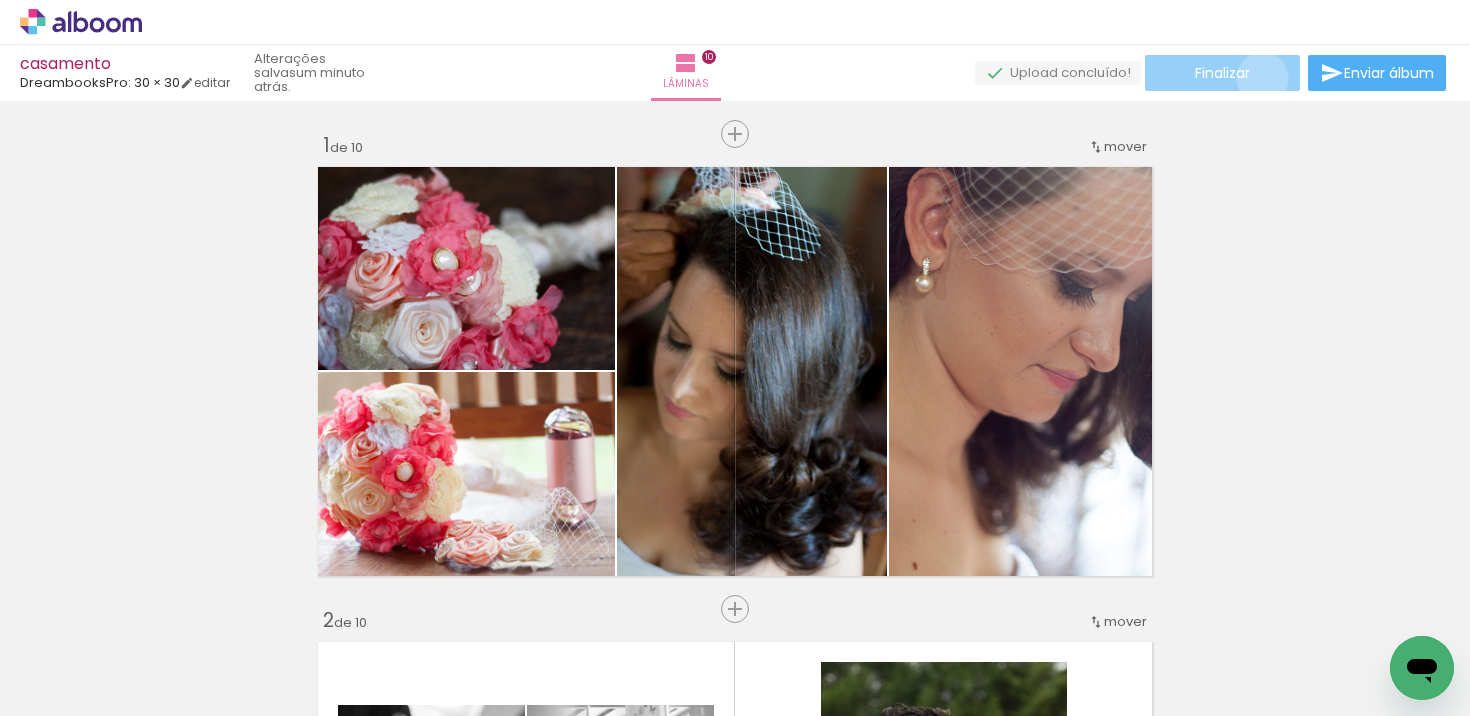 click on "Finalizar" 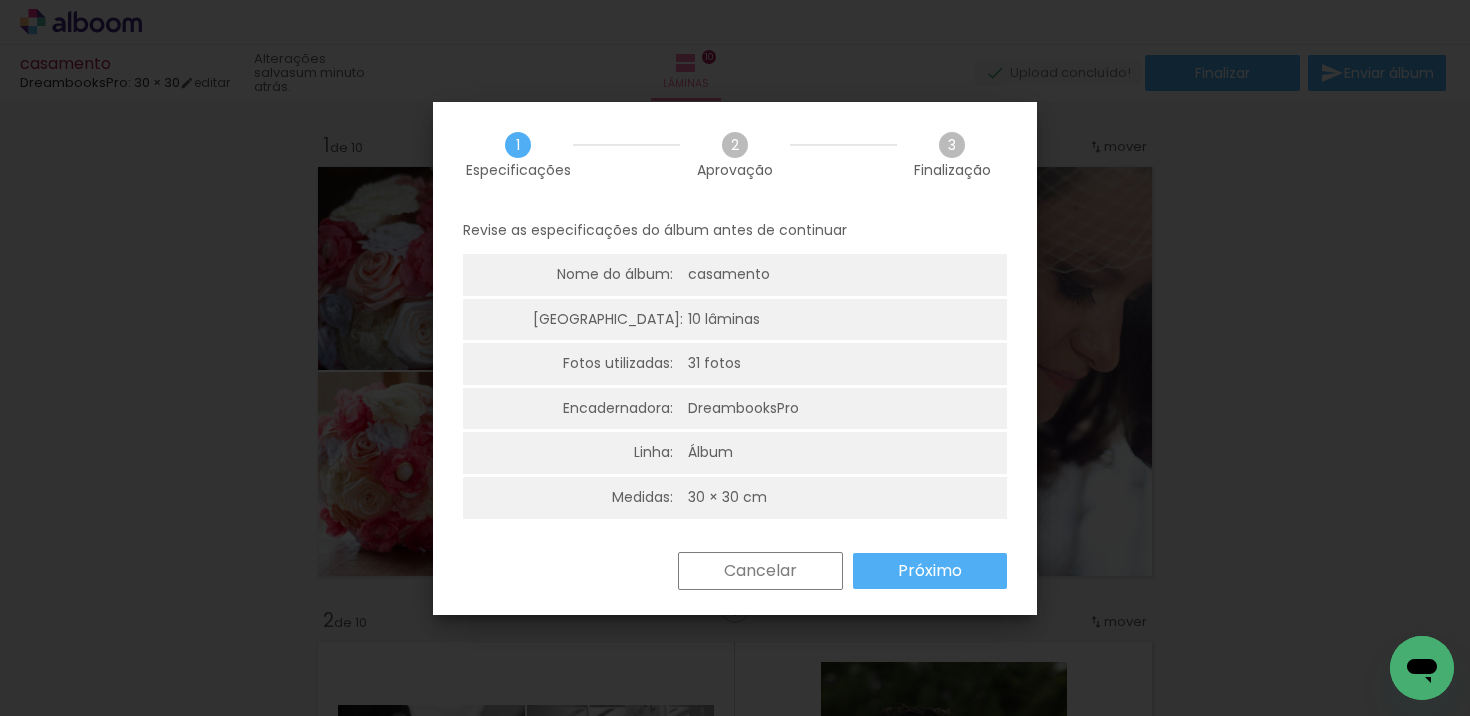 click on "Revise as especificações do álbum antes de continuar Nome do álbum: casamento Lâminas: 10 lâminas  Fotos utilizadas: 31 fotos Encadernadora: DreambooksPro Linha: Álbum Medidas: 30 × 30 cm" at bounding box center [735, 379] 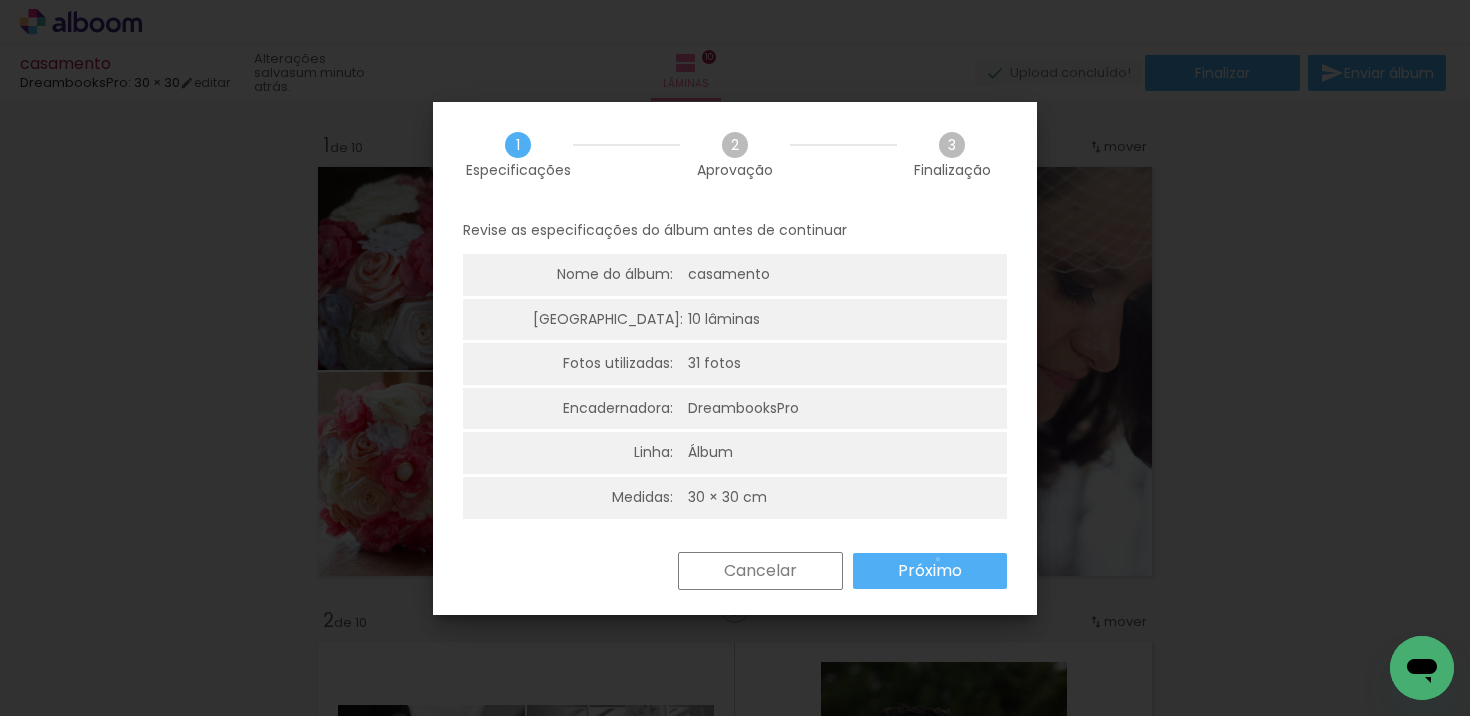 click on "Próximo" at bounding box center [0, 0] 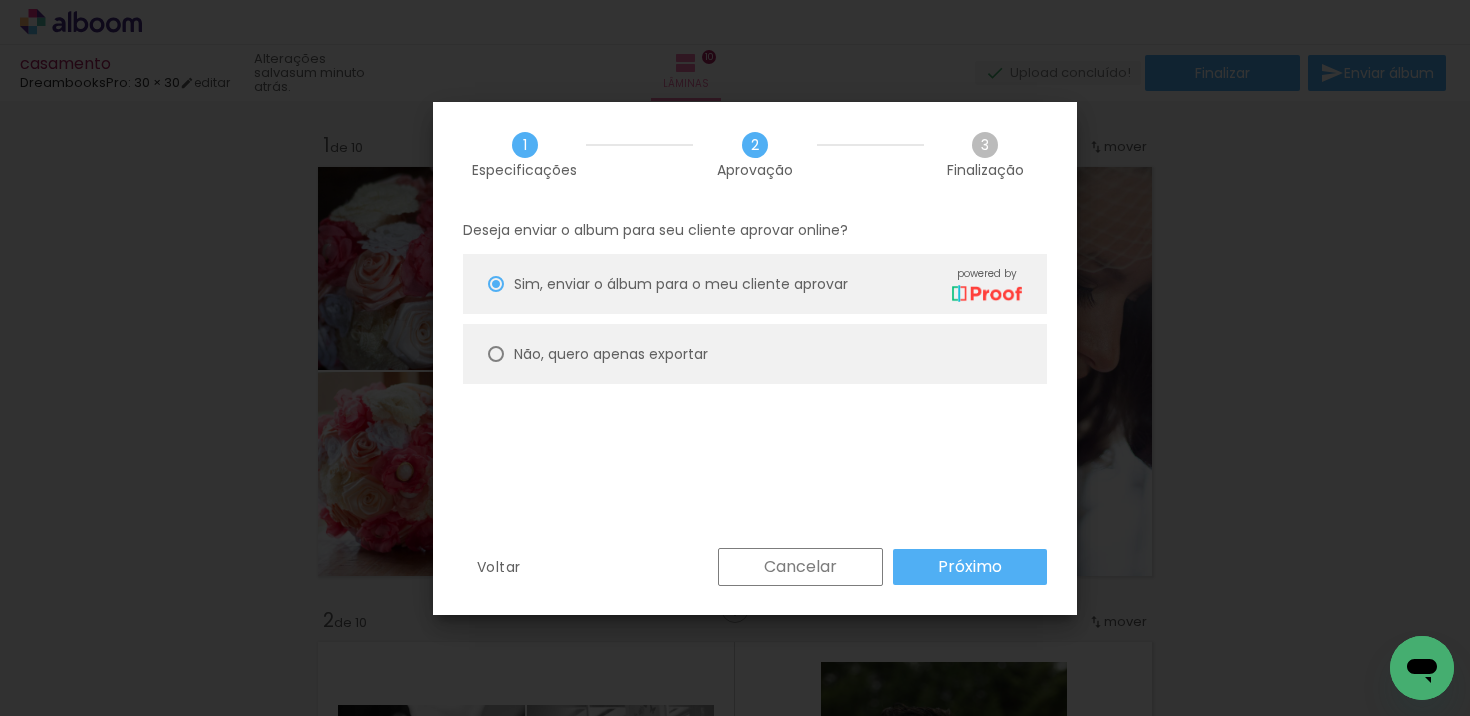 click on "Próximo" at bounding box center [970, 567] 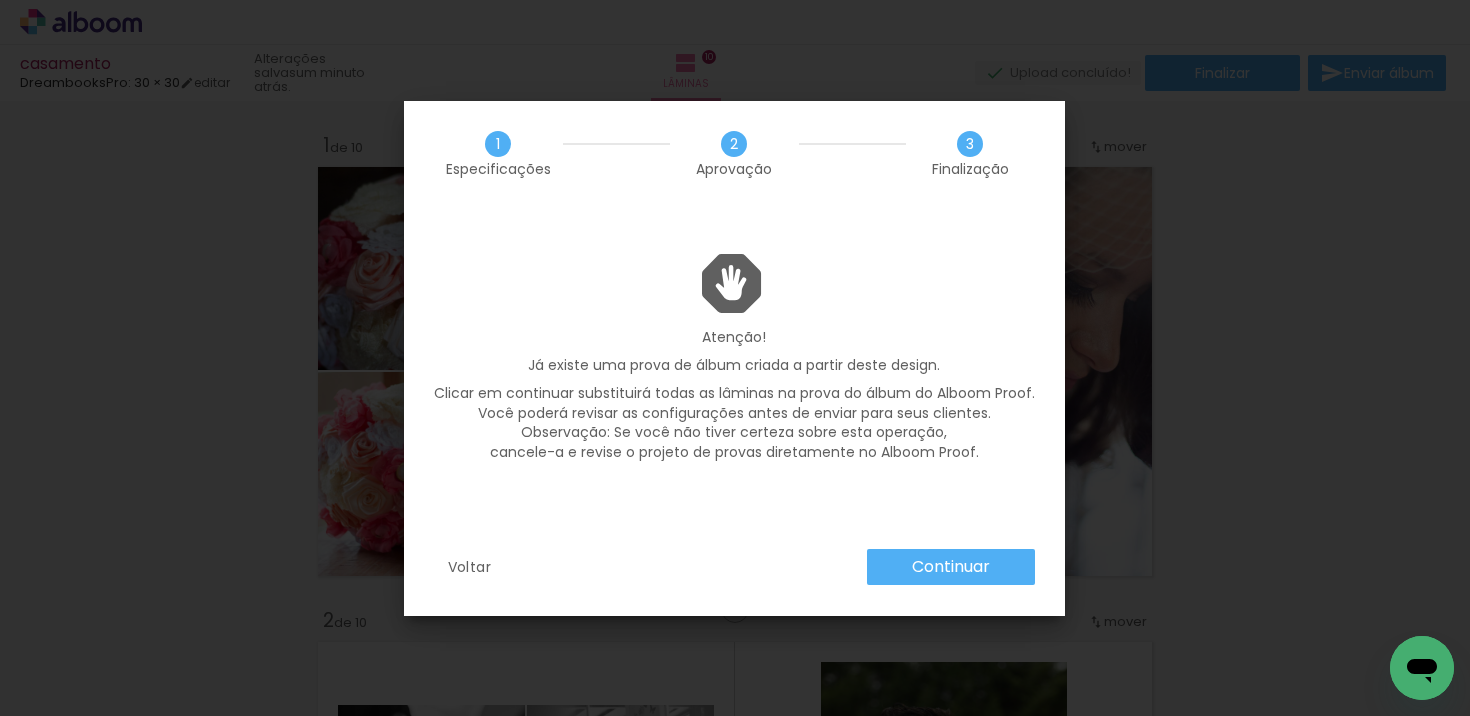 click on "Continuar" at bounding box center [0, 0] 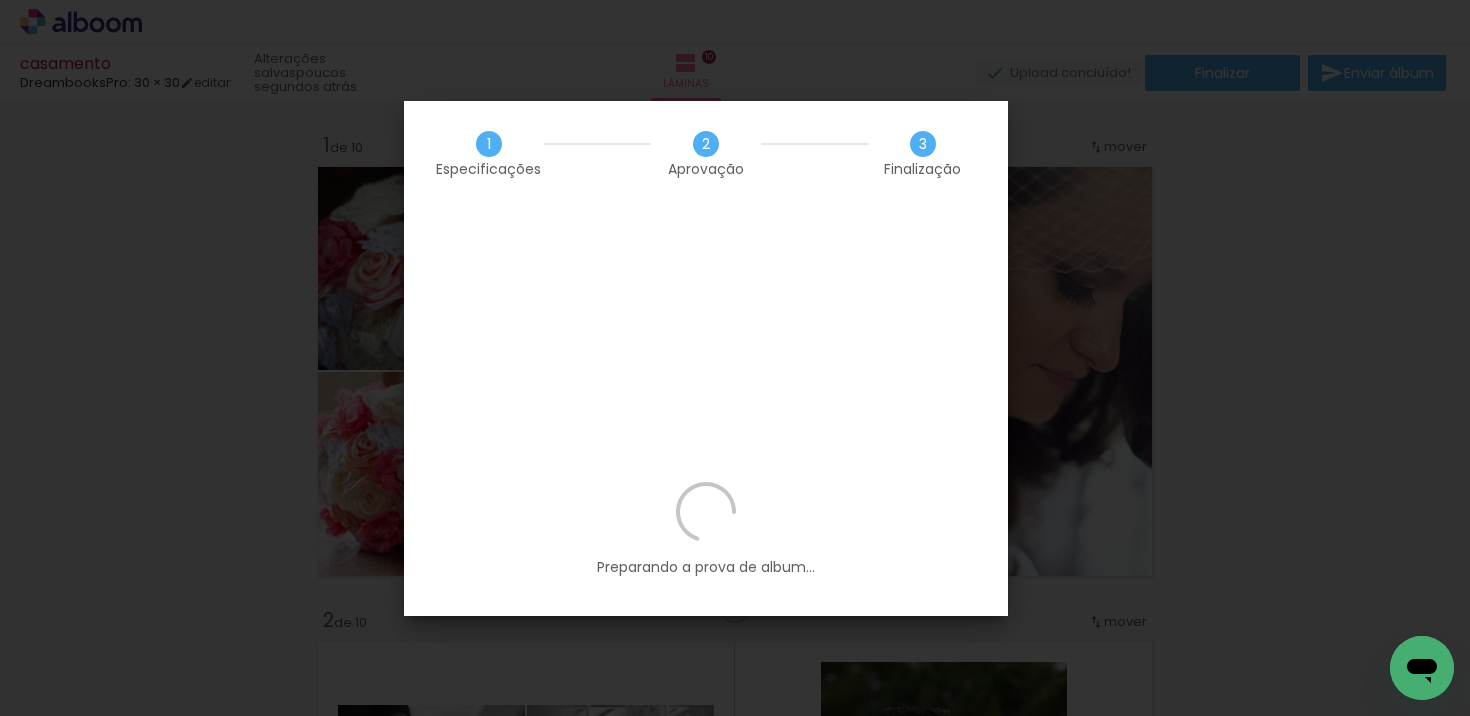 scroll, scrollTop: 0, scrollLeft: 0, axis: both 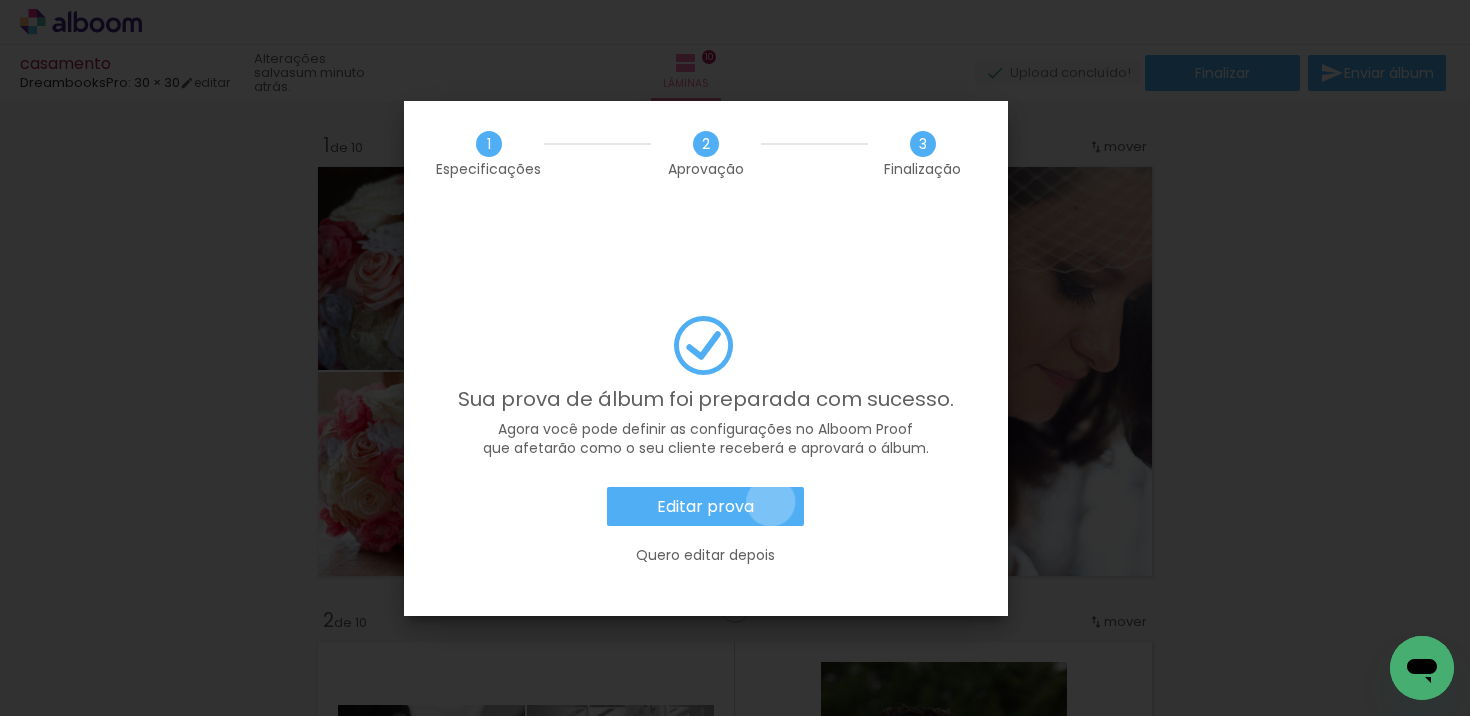 click on "Editar prova" at bounding box center (705, 507) 